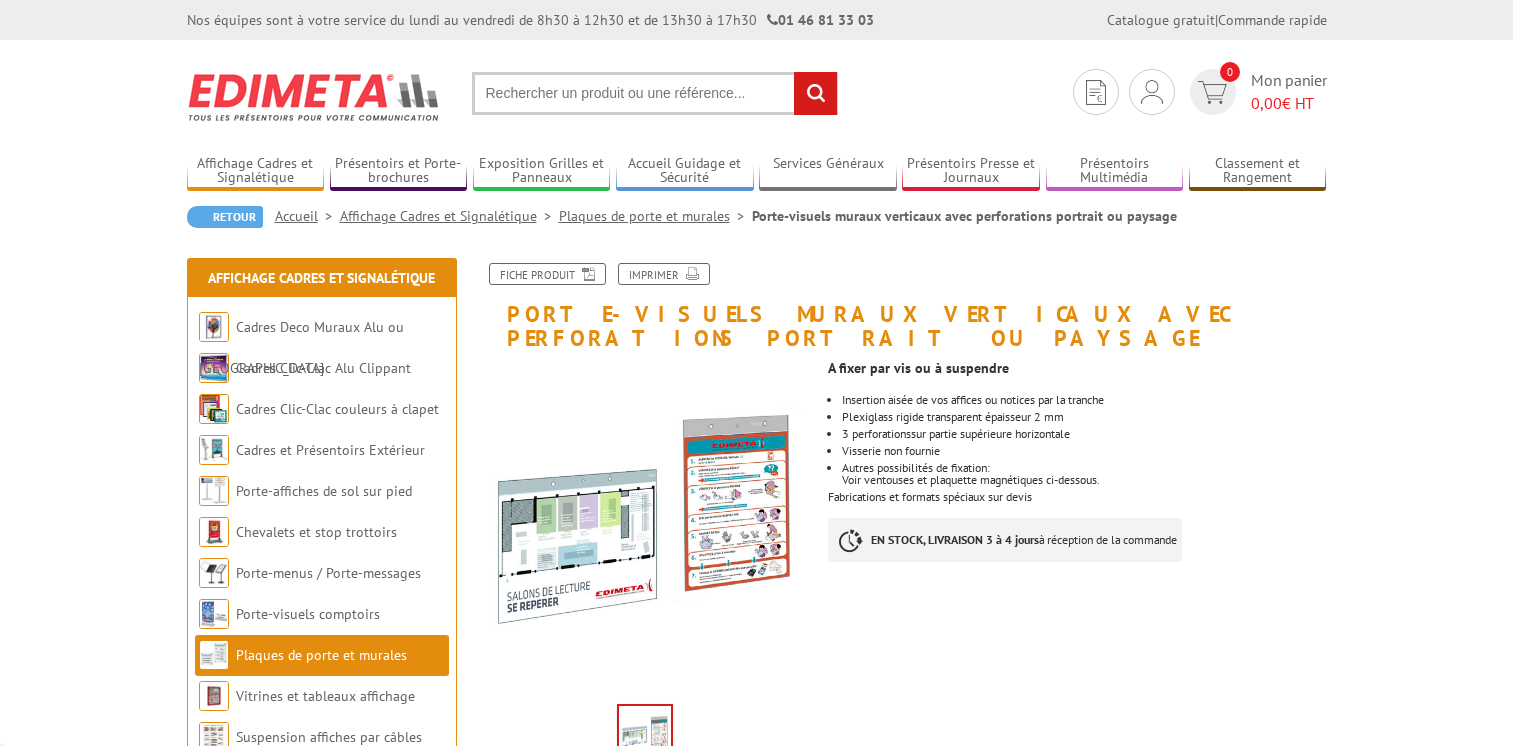 scroll, scrollTop: 0, scrollLeft: 0, axis: both 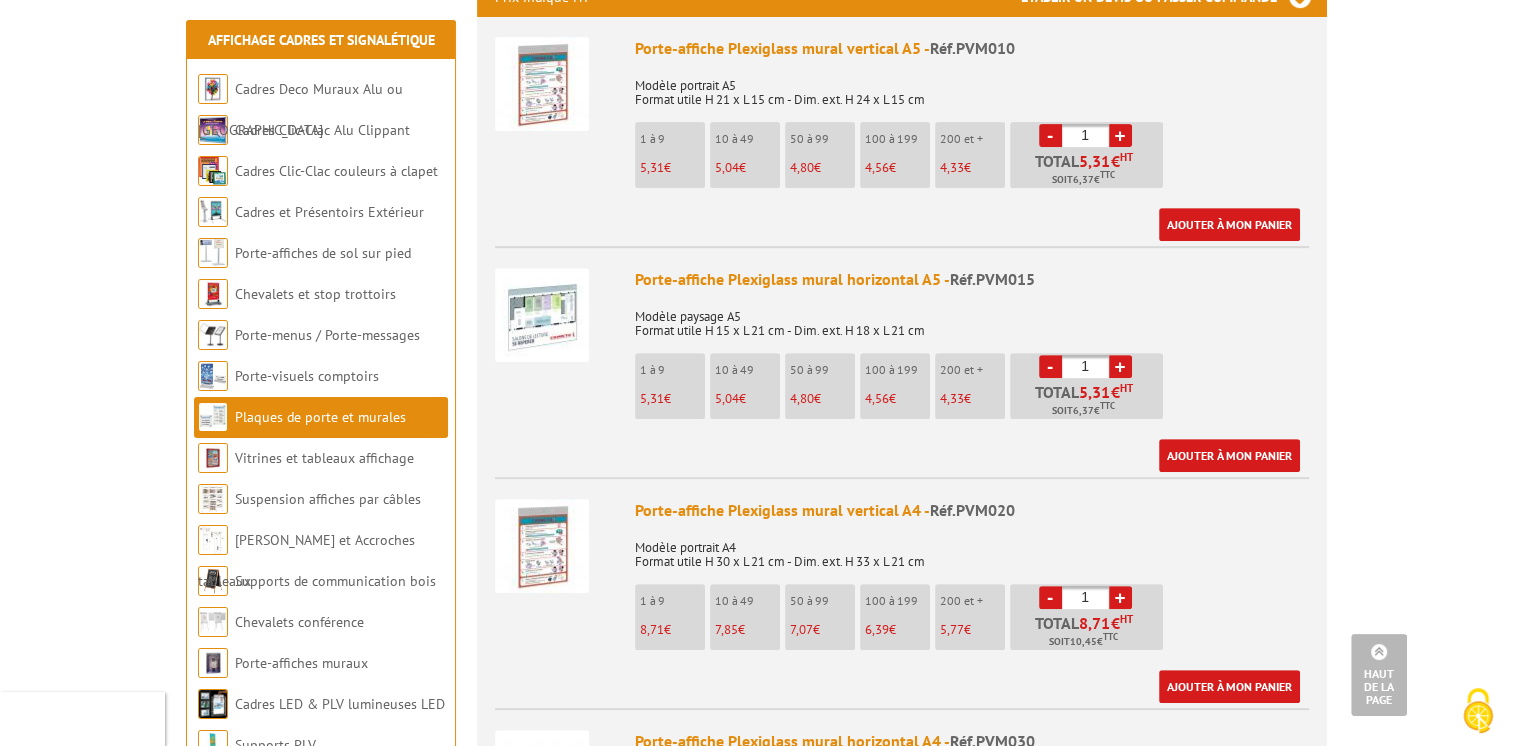 click on "1 à 9
8,71  €" at bounding box center [670, 617] 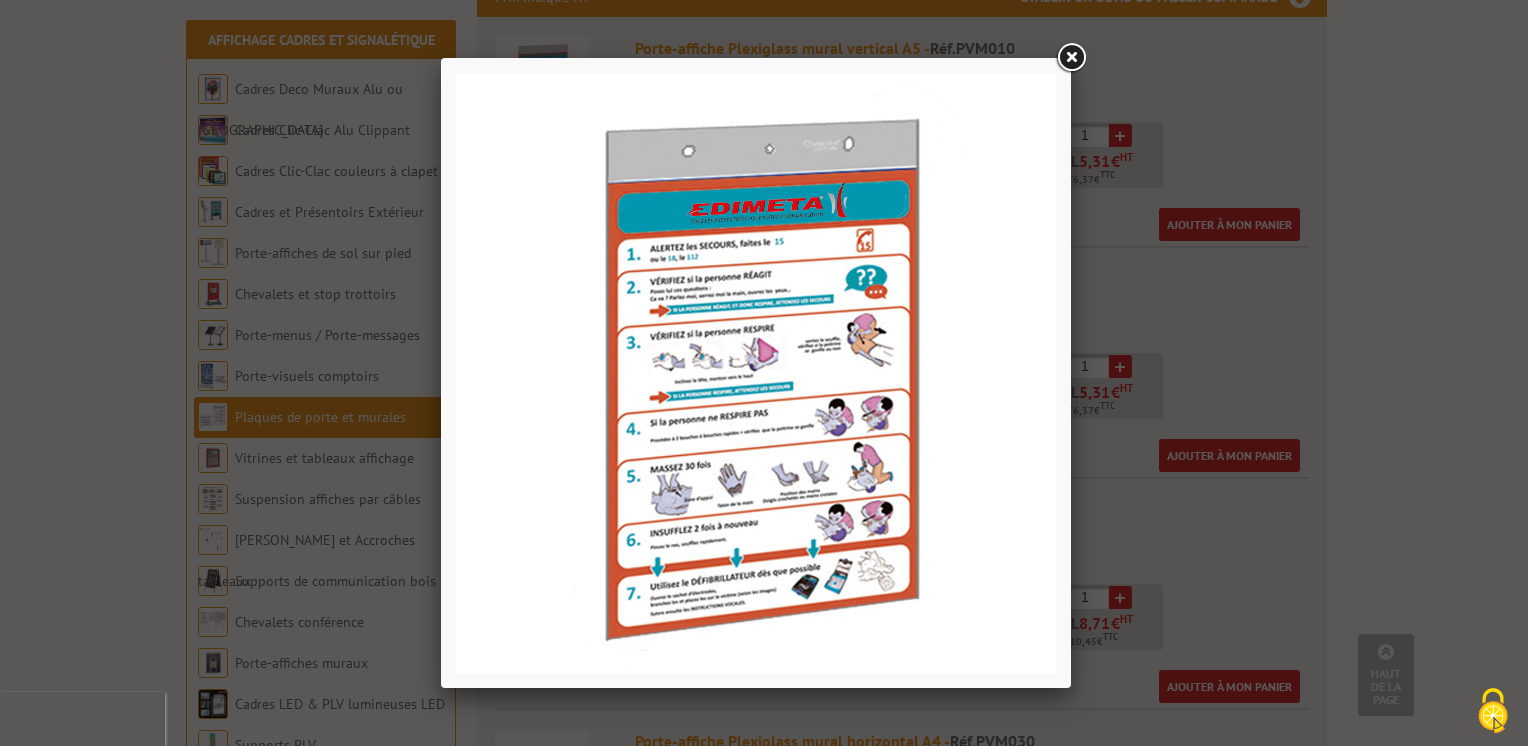 click at bounding box center [1071, 58] 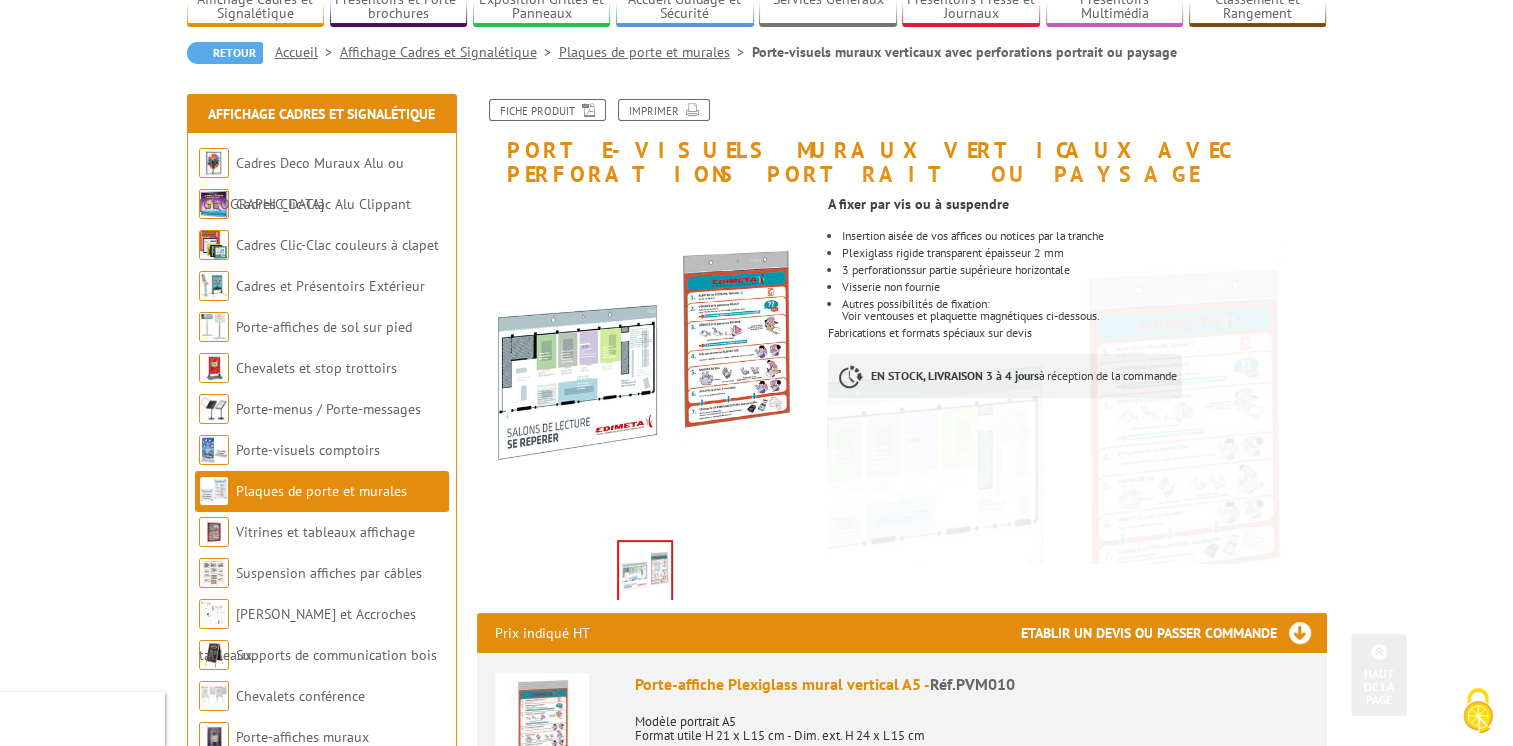 scroll, scrollTop: 0, scrollLeft: 0, axis: both 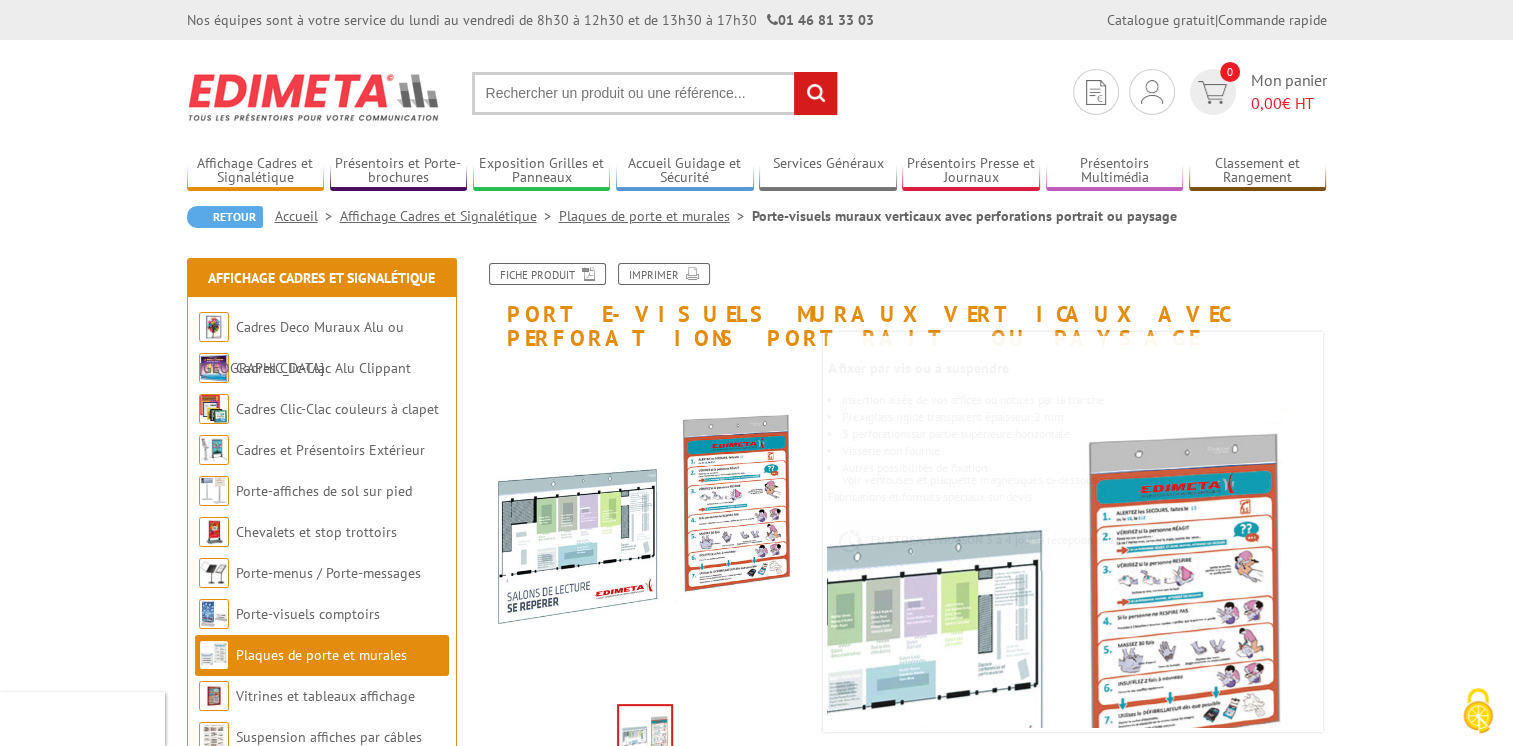 click at bounding box center [655, 93] 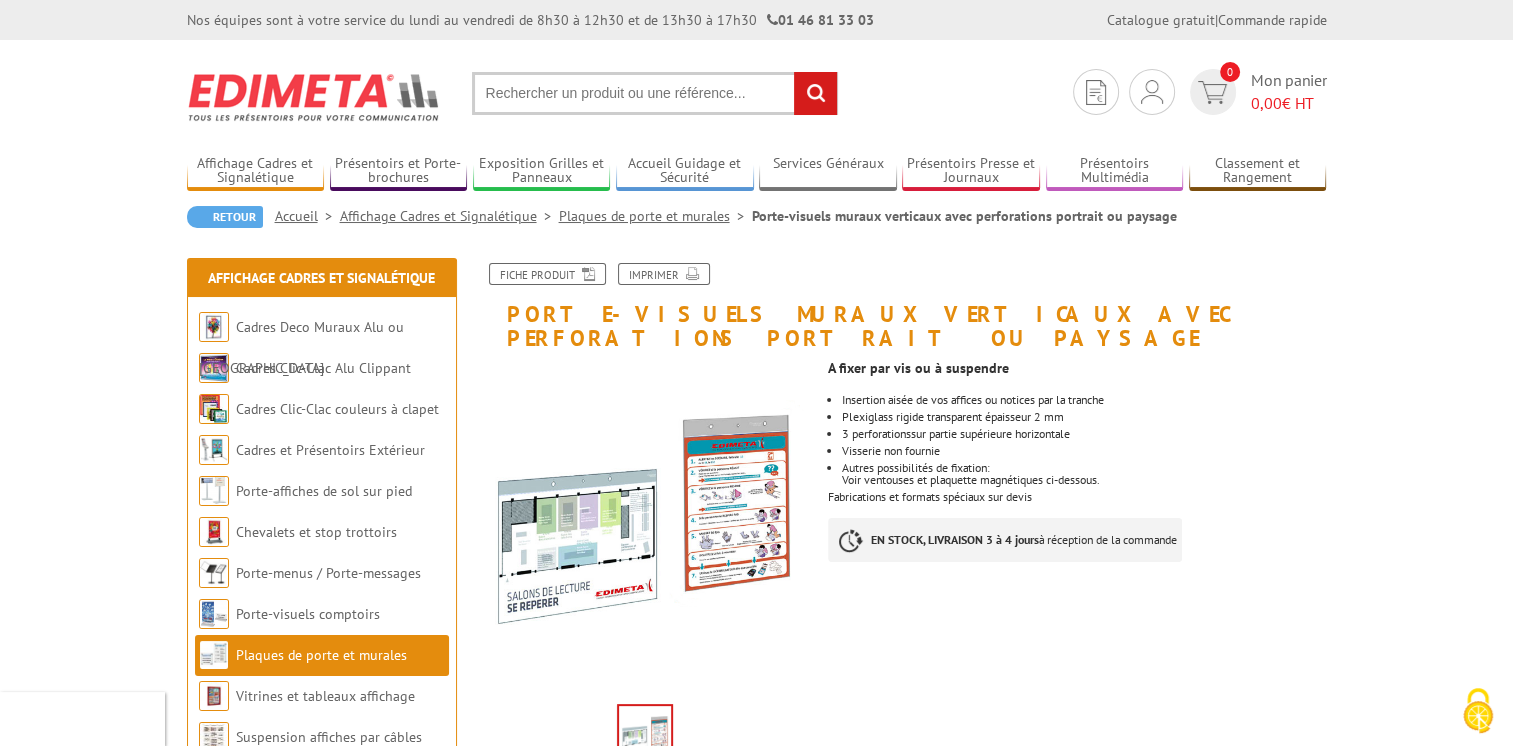 paste on "Porte-visuel mural horizontal A4 - Rigide et Adhésif - Réf.405400" 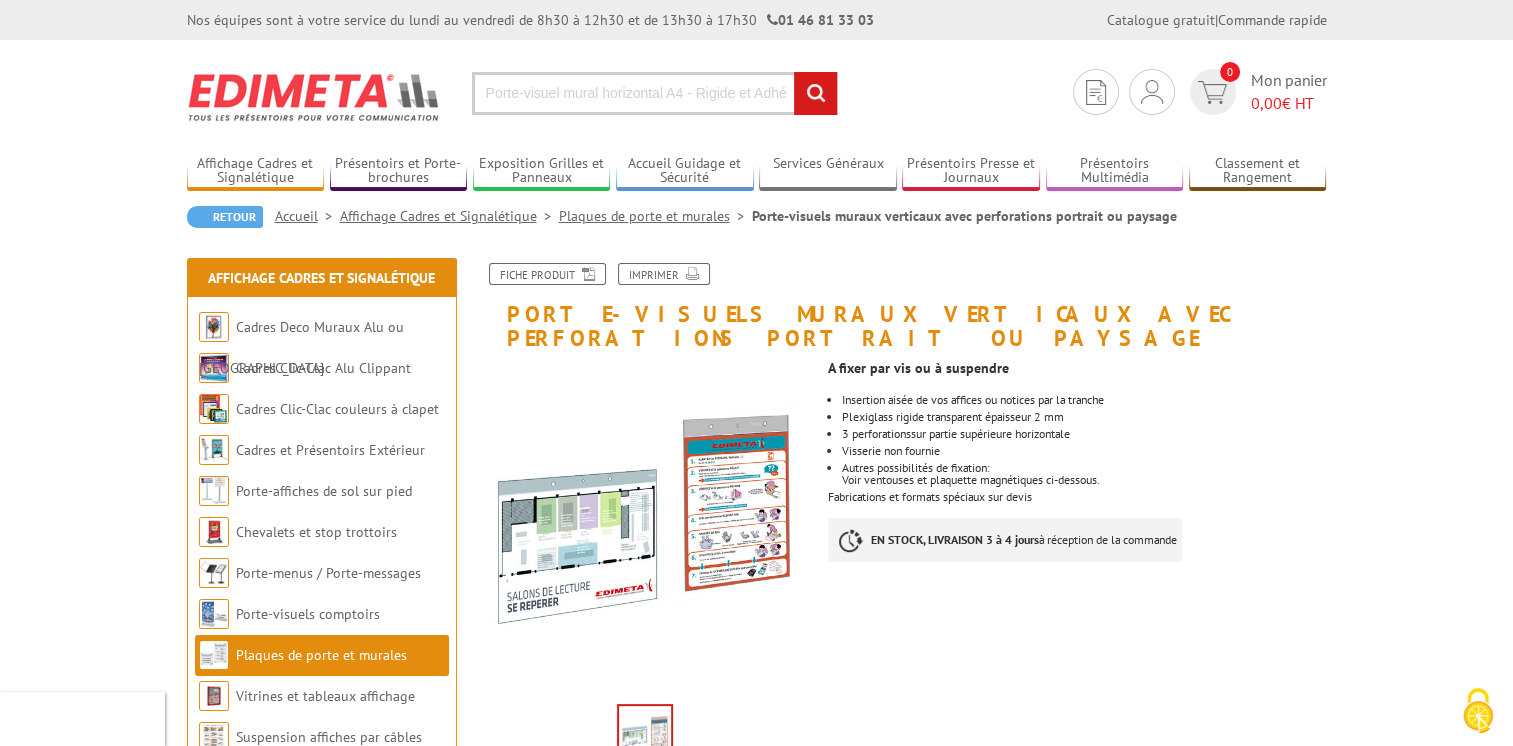 scroll, scrollTop: 0, scrollLeft: 98, axis: horizontal 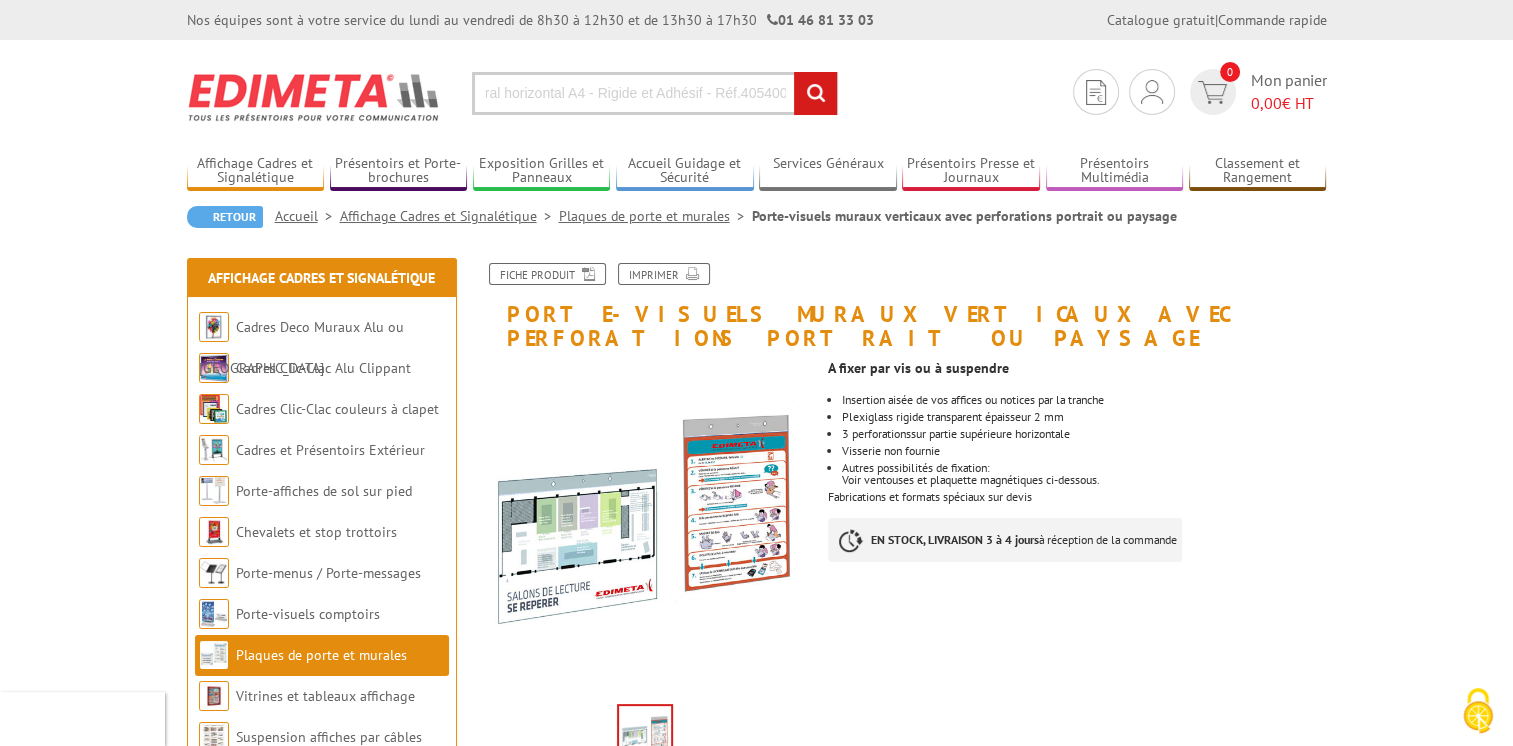 type on "Porte-visuel mural horizontal A4 - Rigide et Adhésif - Réf.405400" 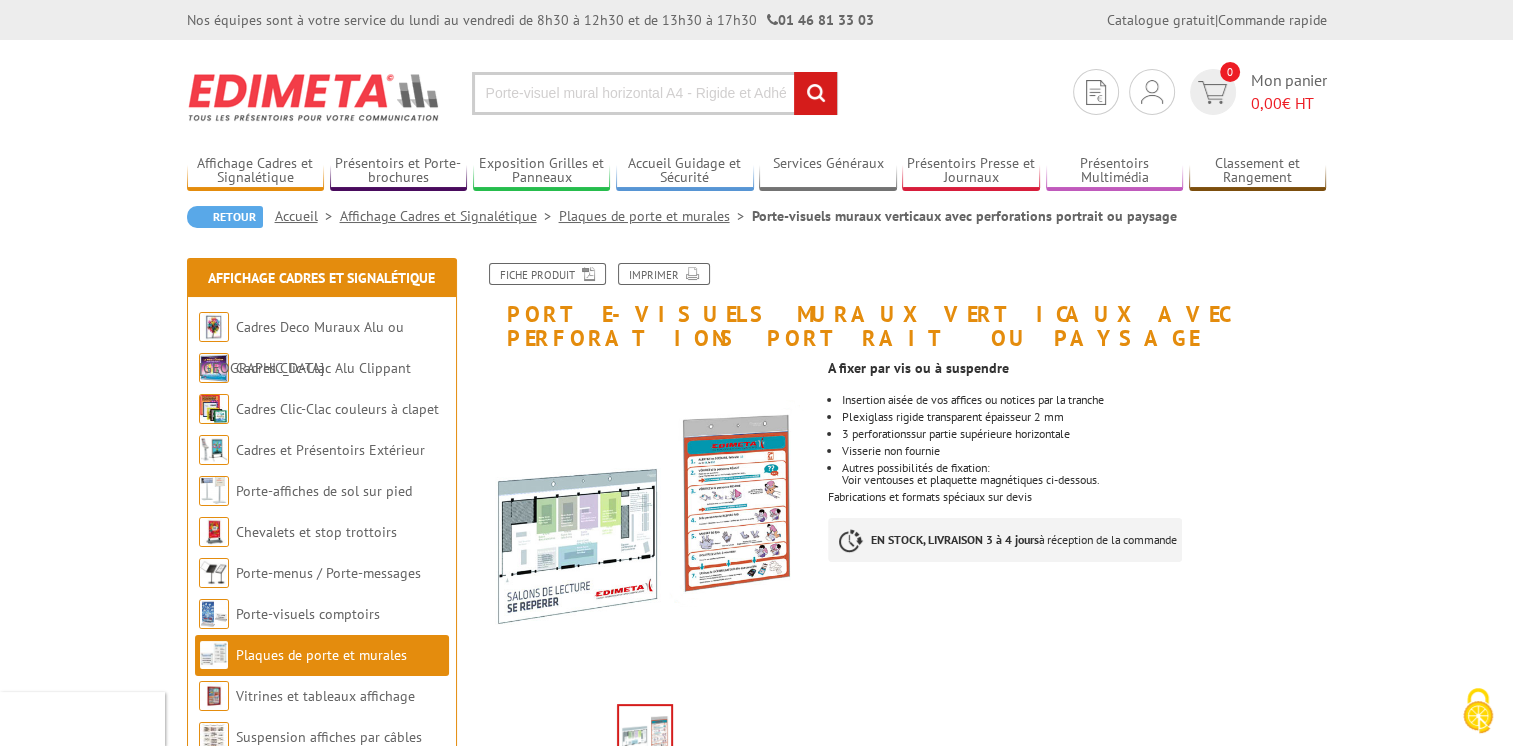 click on "rechercher" at bounding box center (815, 93) 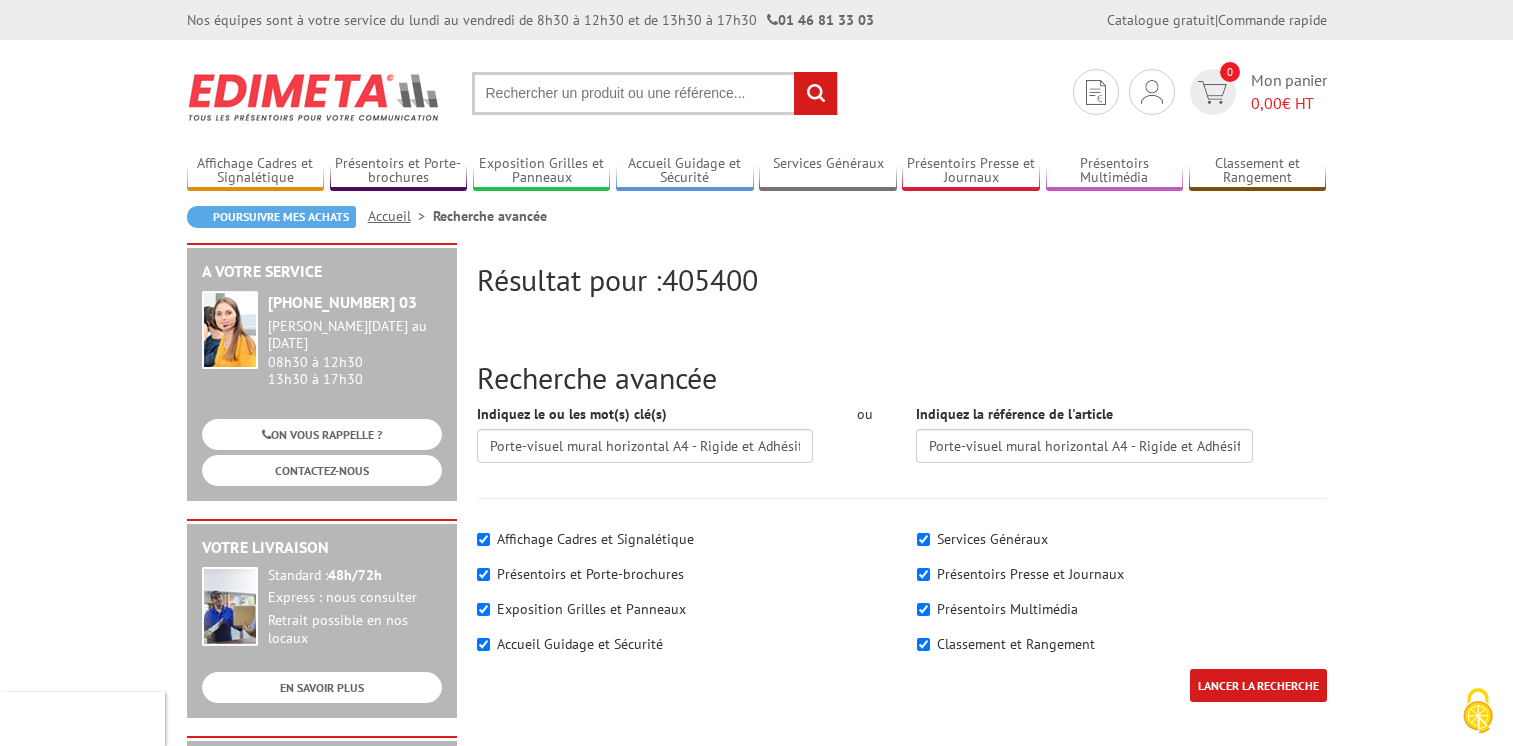 scroll, scrollTop: 0, scrollLeft: 0, axis: both 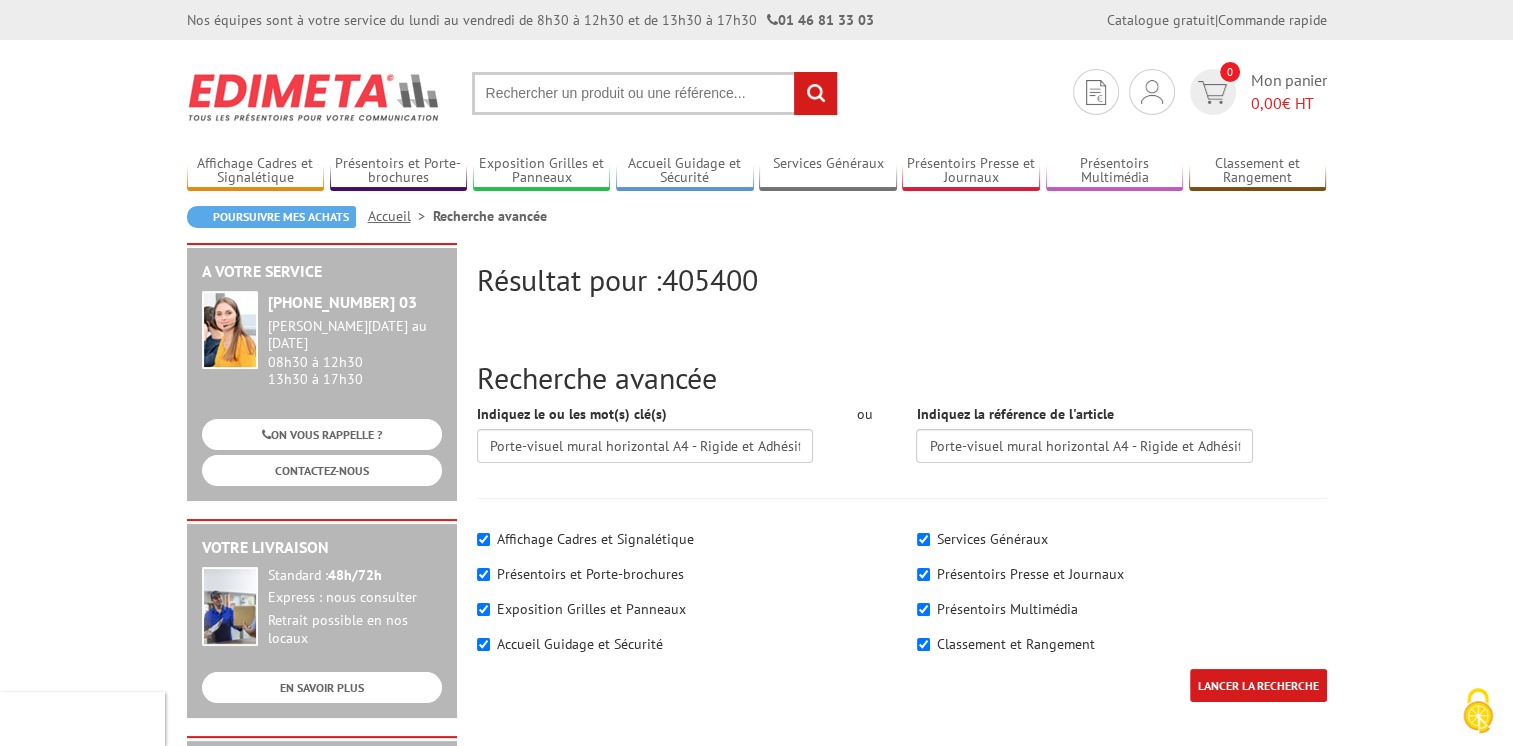 click at bounding box center (655, 93) 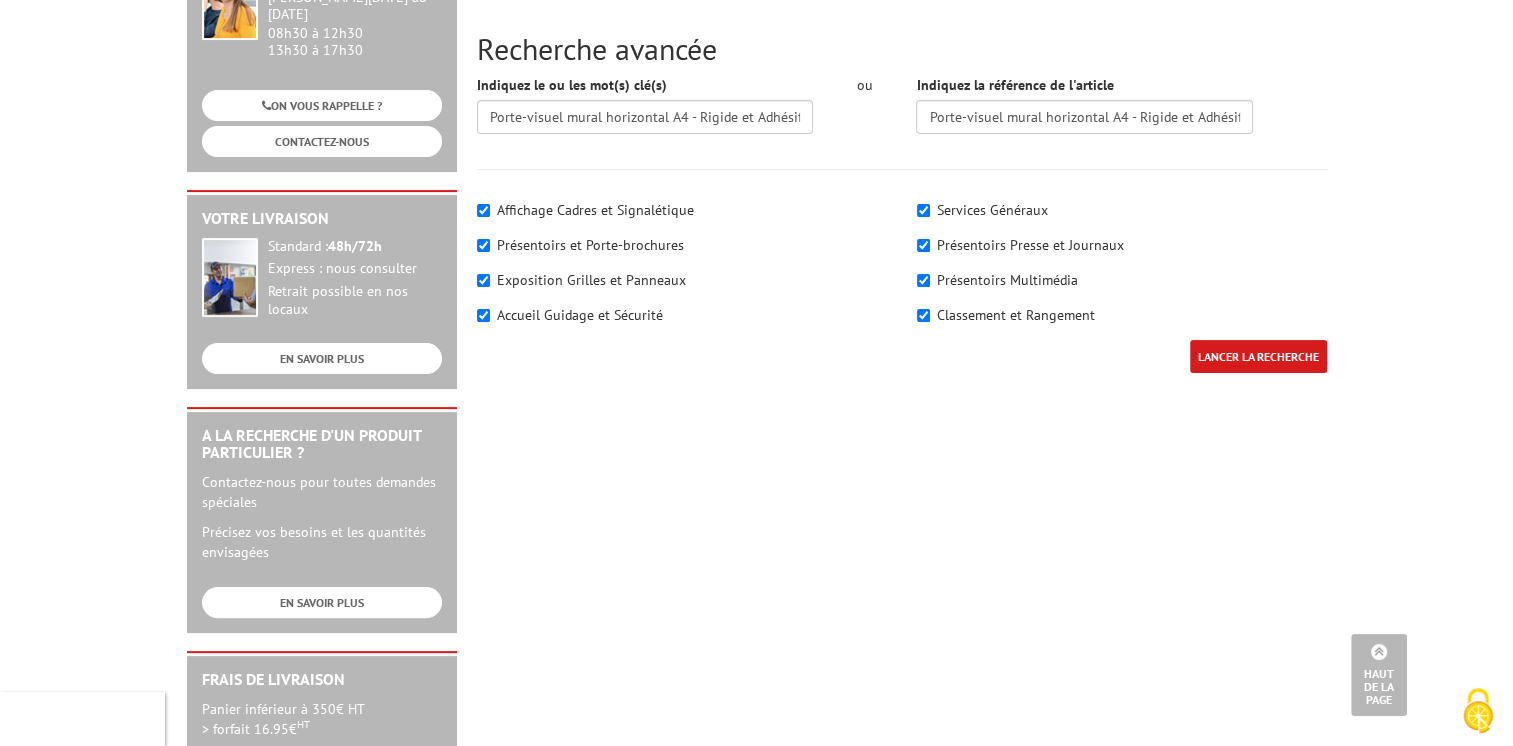 scroll, scrollTop: 0, scrollLeft: 0, axis: both 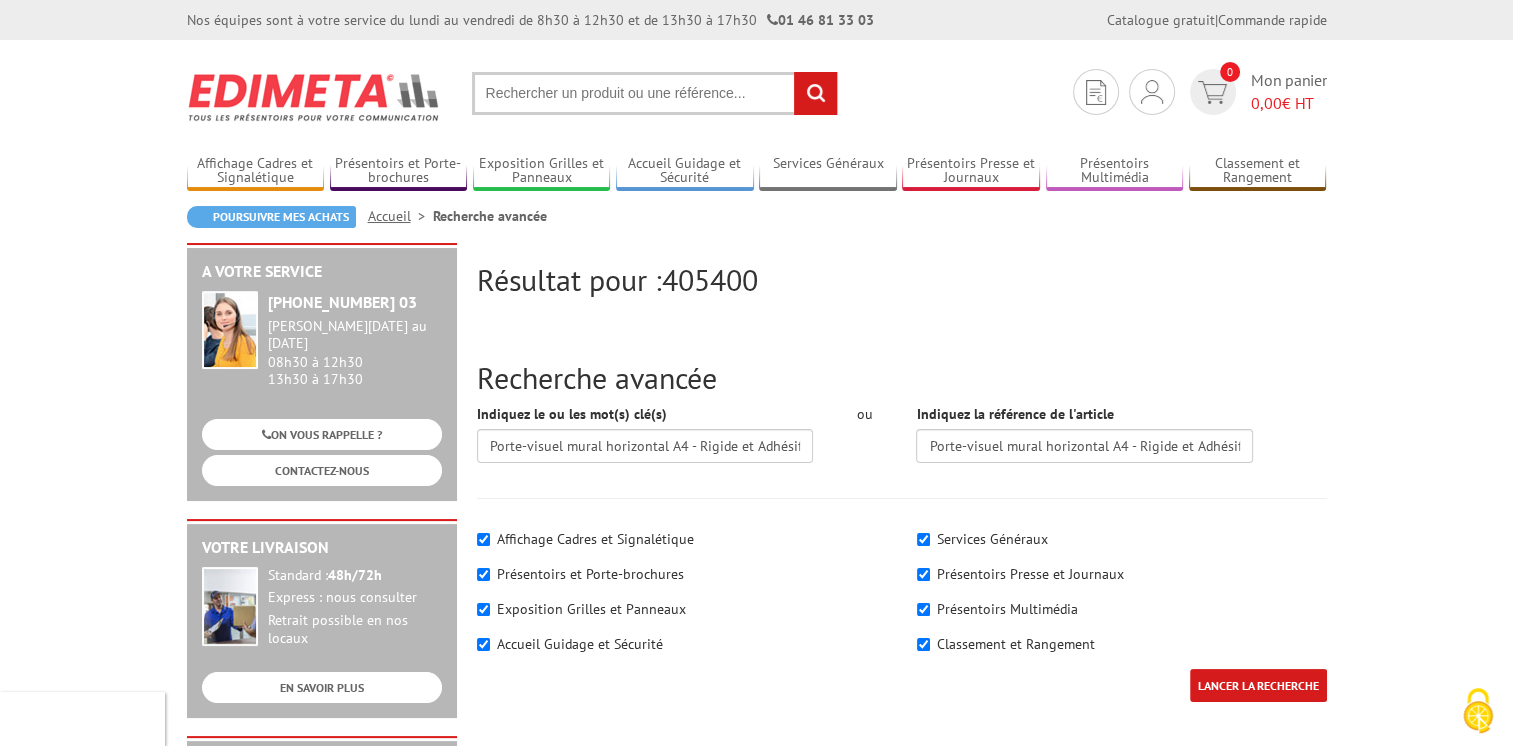 click at bounding box center (655, 93) 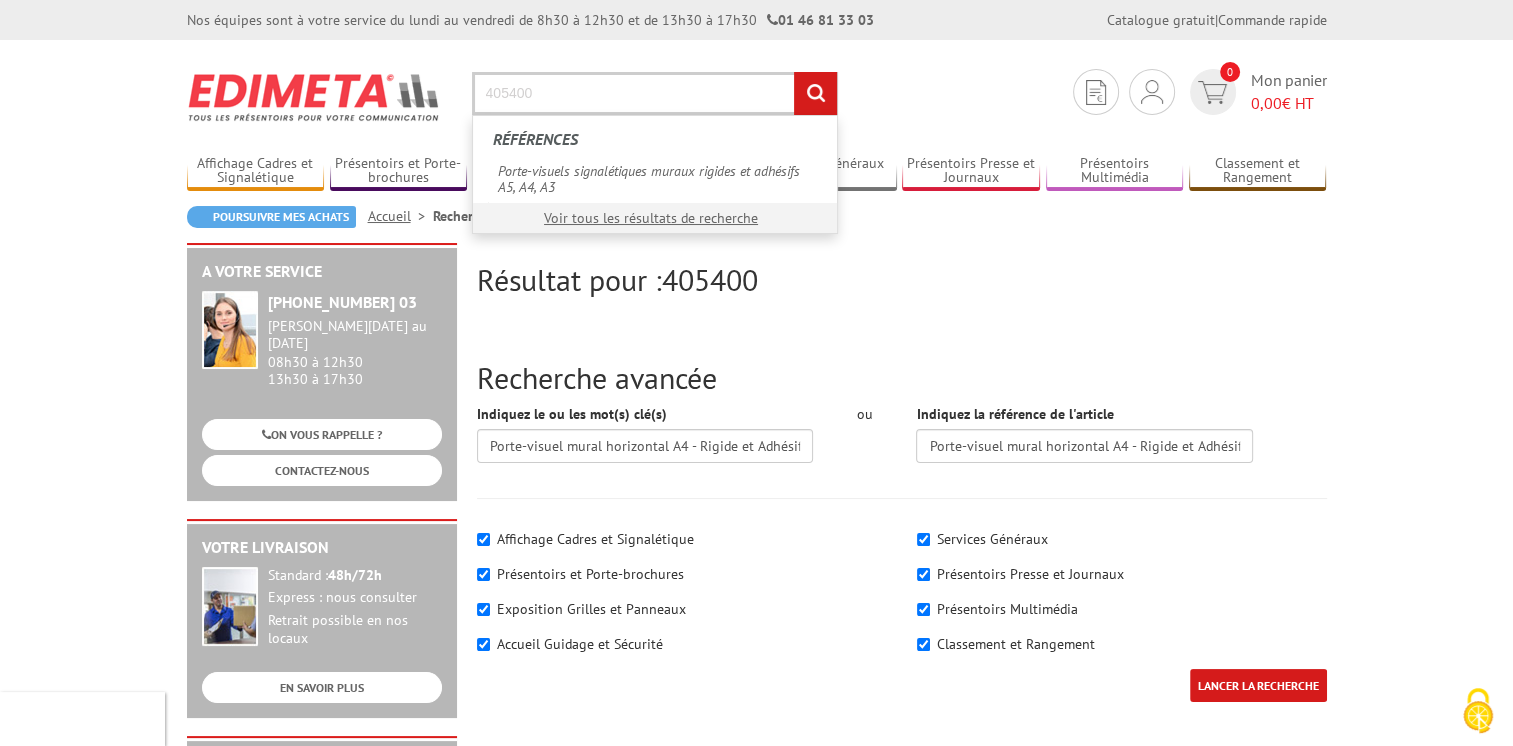 type on "405400" 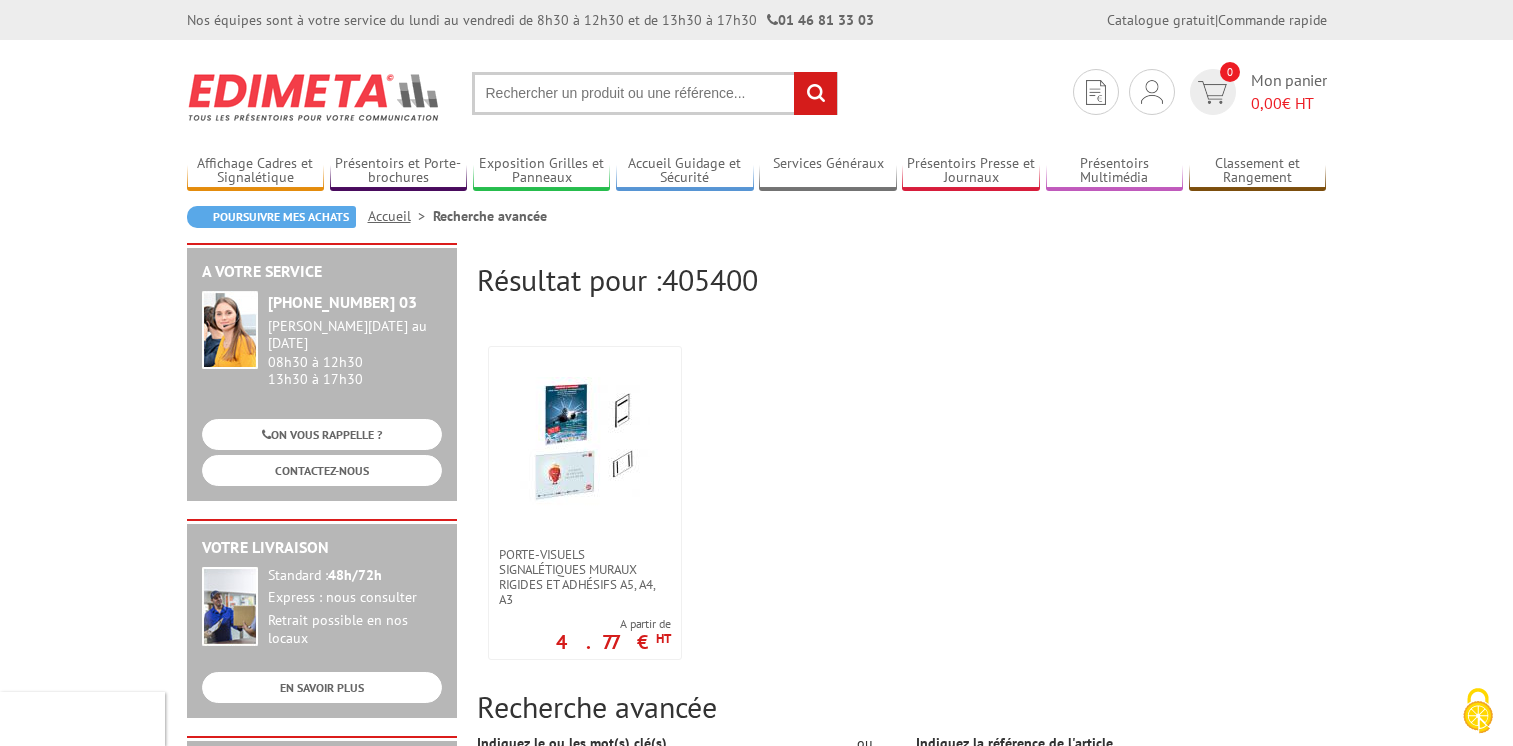 scroll, scrollTop: 0, scrollLeft: 0, axis: both 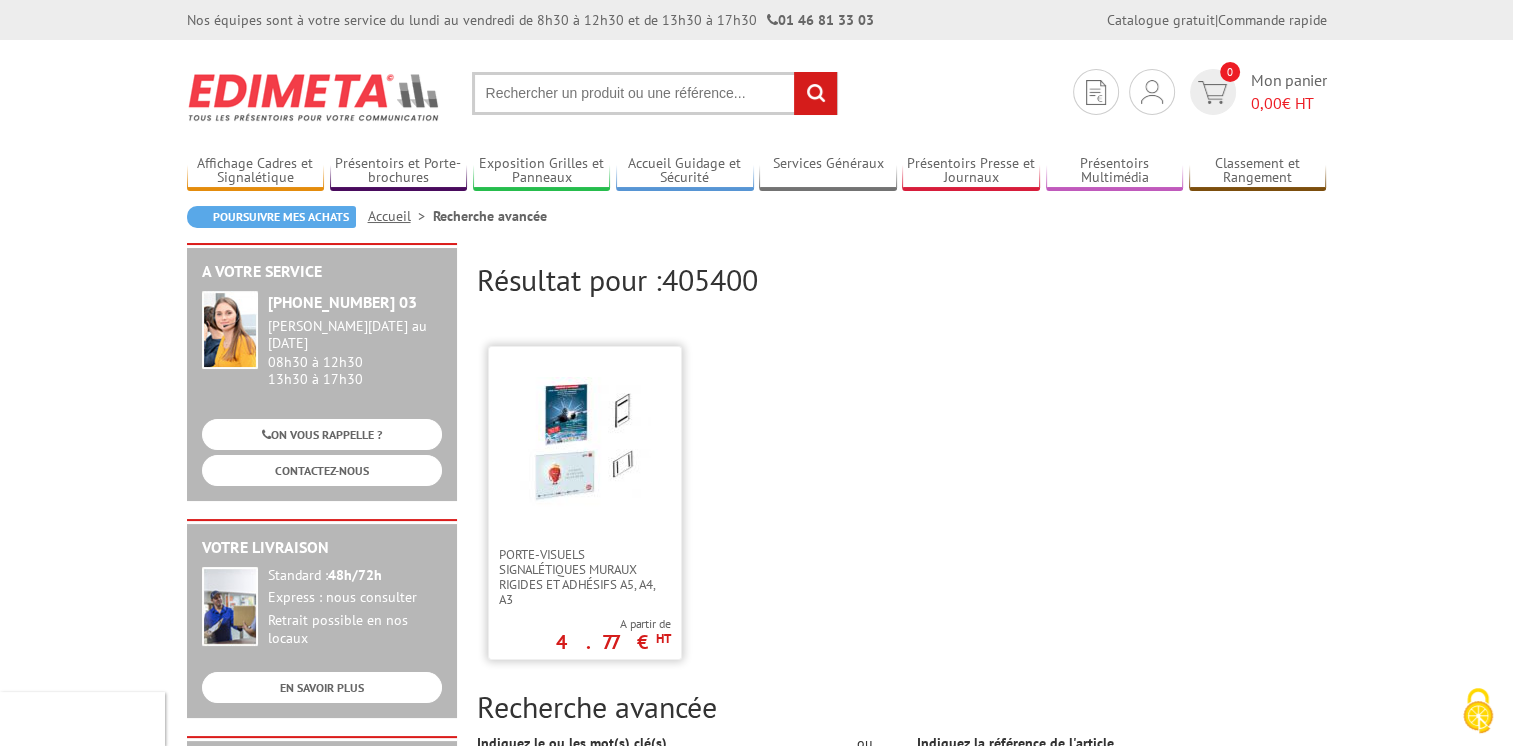 click at bounding box center (585, 442) 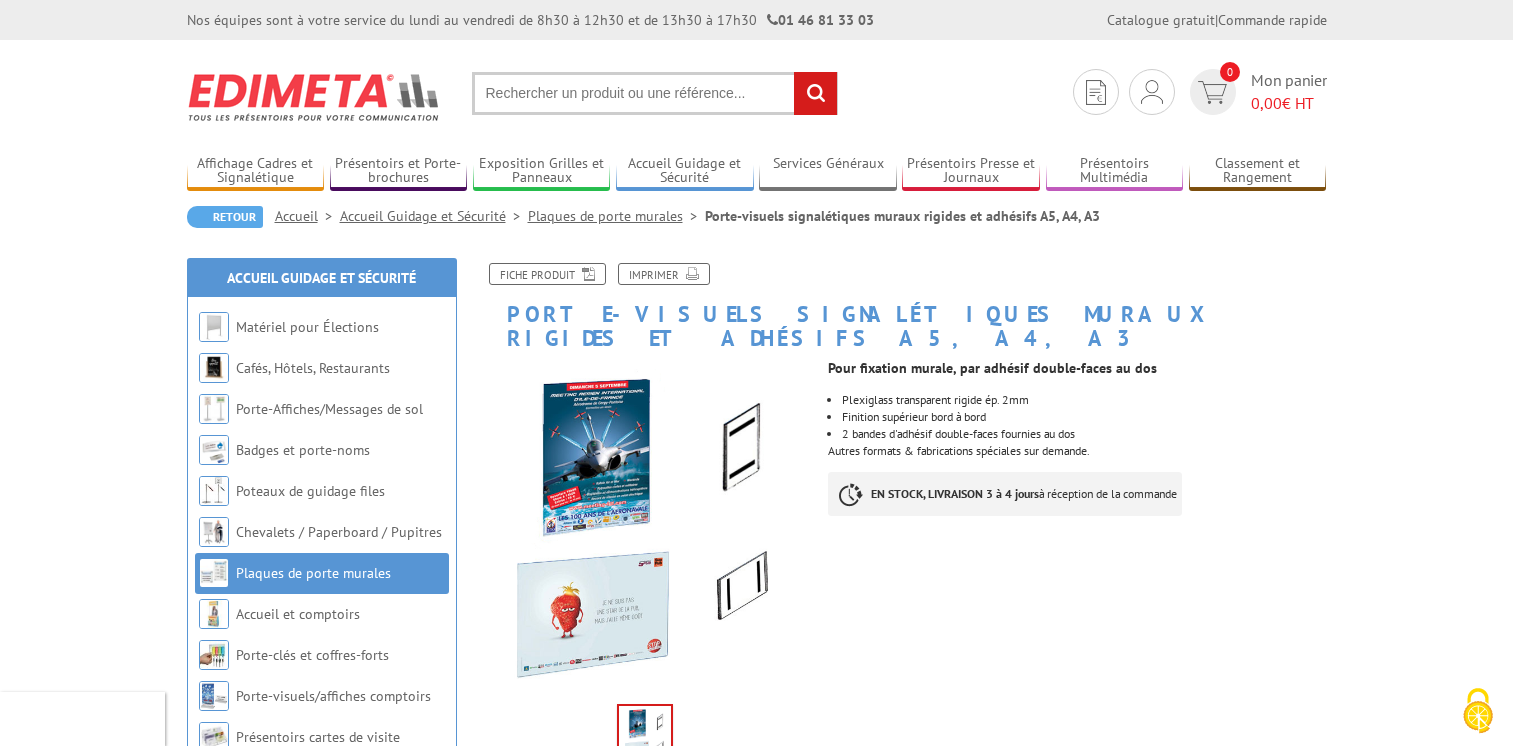 scroll, scrollTop: 0, scrollLeft: 0, axis: both 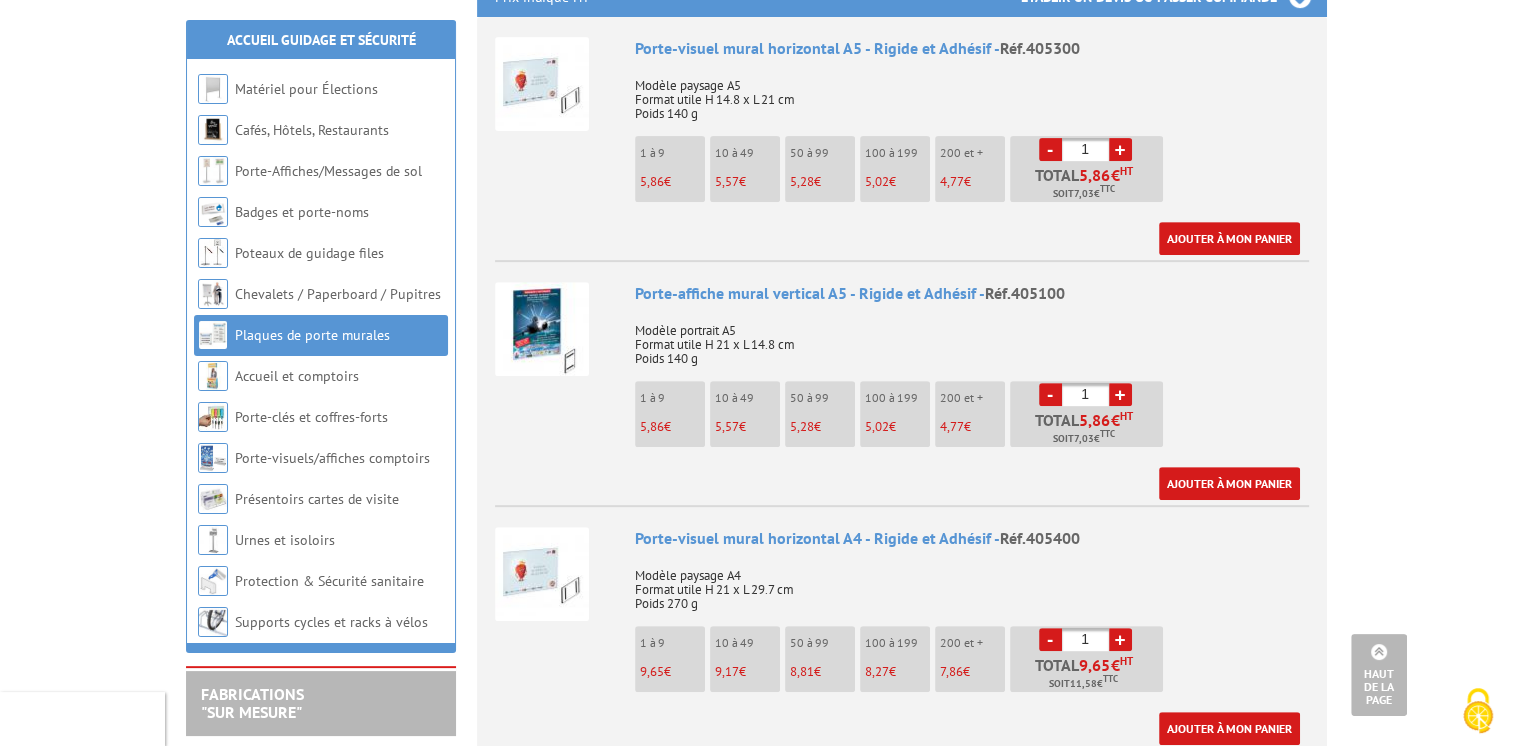 click on "1 à 9
9,65  €" at bounding box center (670, 659) 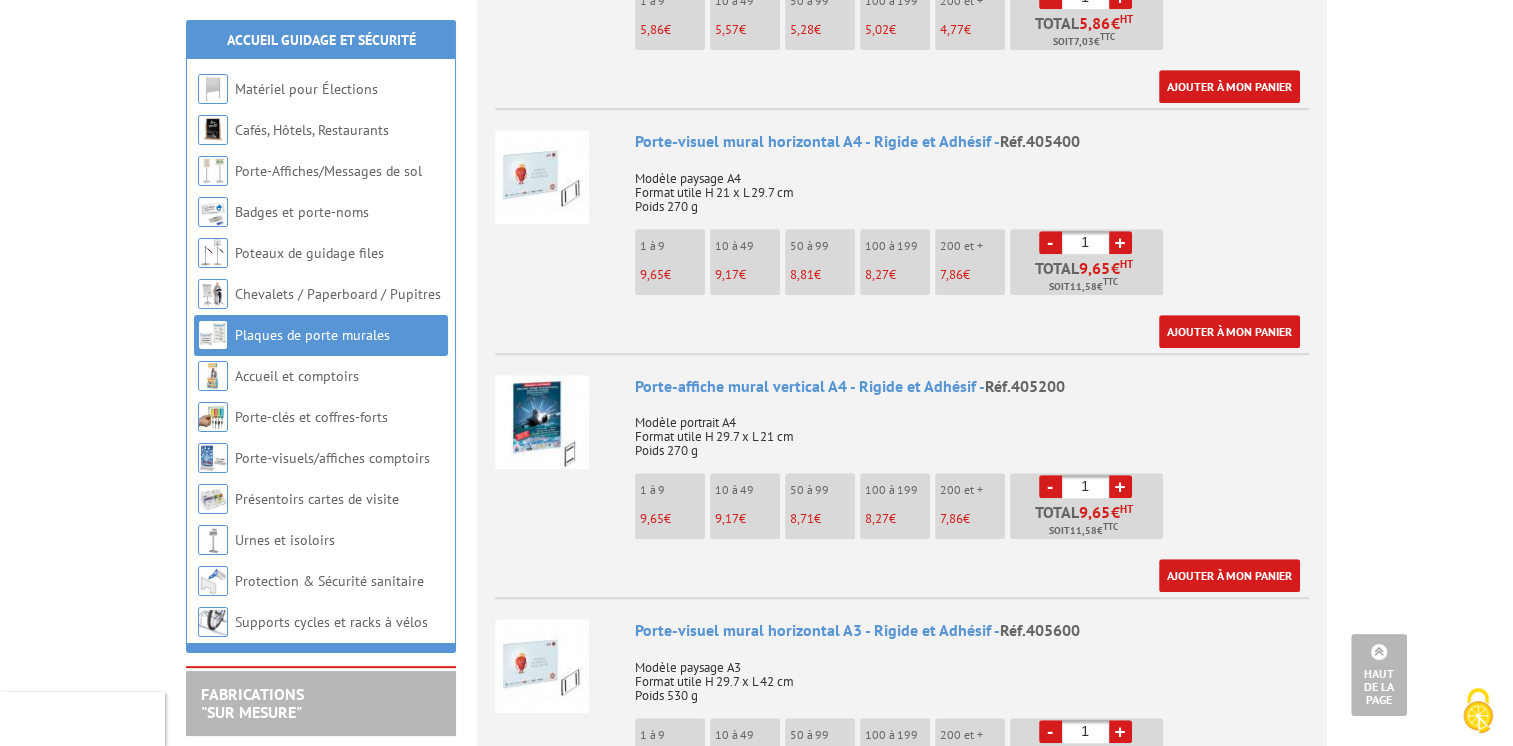 scroll, scrollTop: 1200, scrollLeft: 0, axis: vertical 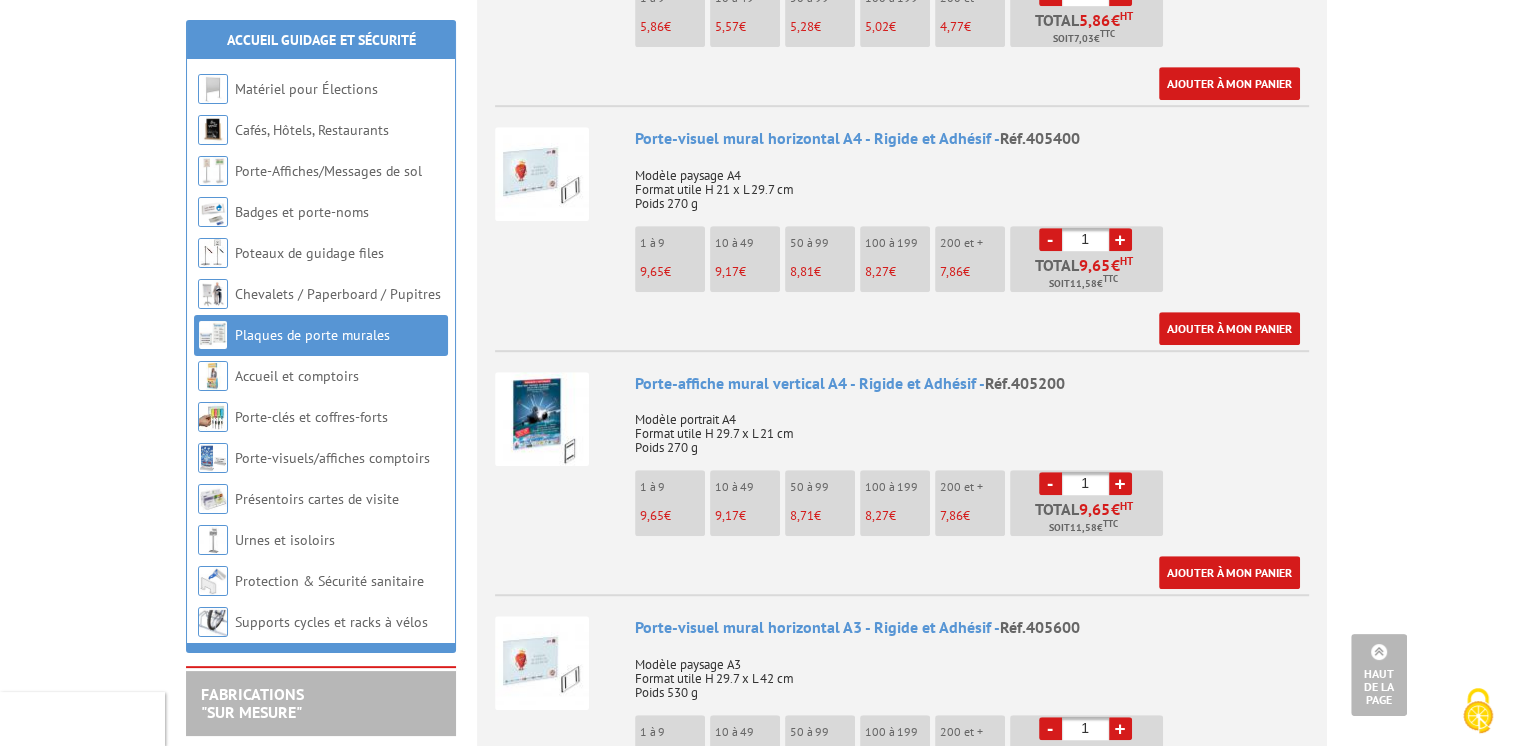 click on "Réf.405200" at bounding box center [1025, 383] 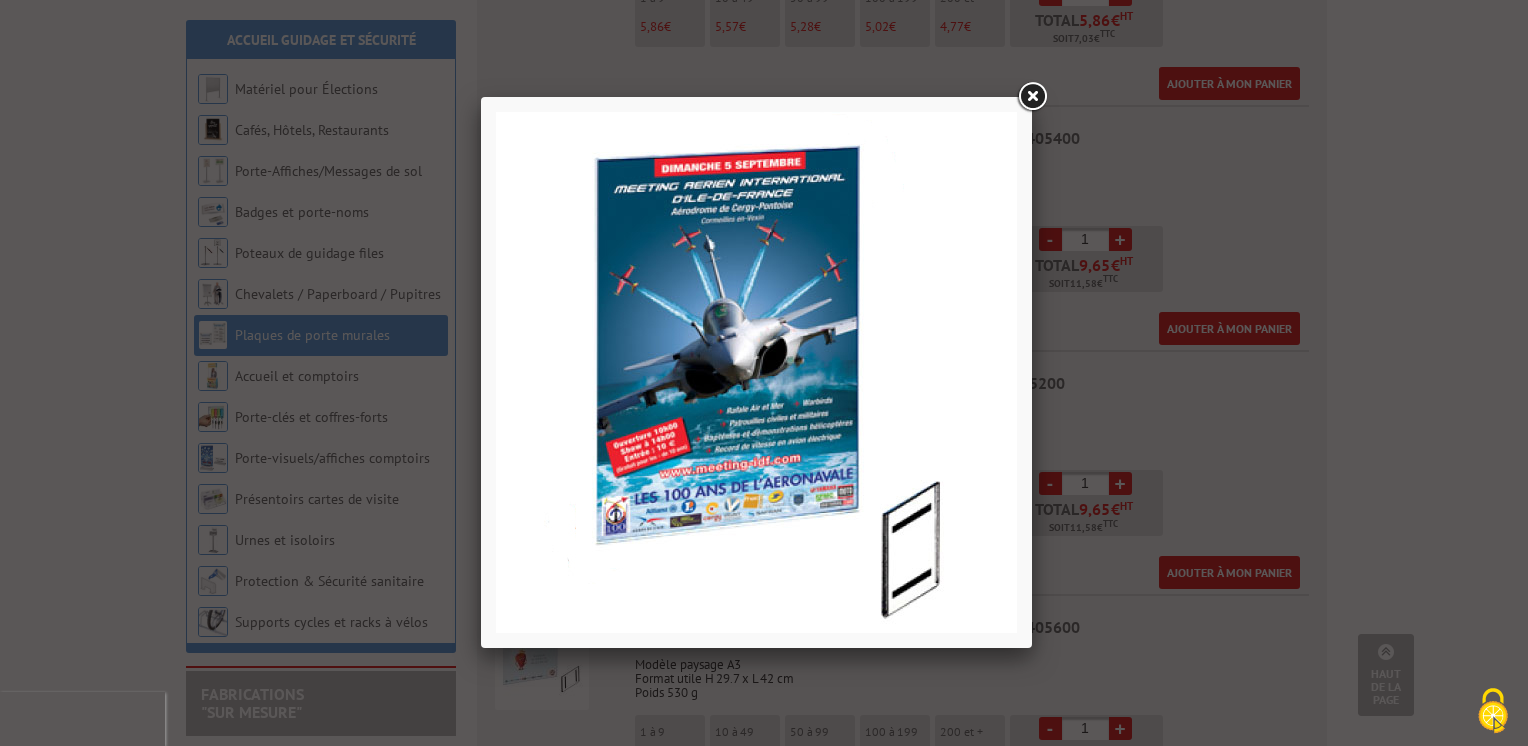 click at bounding box center [1032, 97] 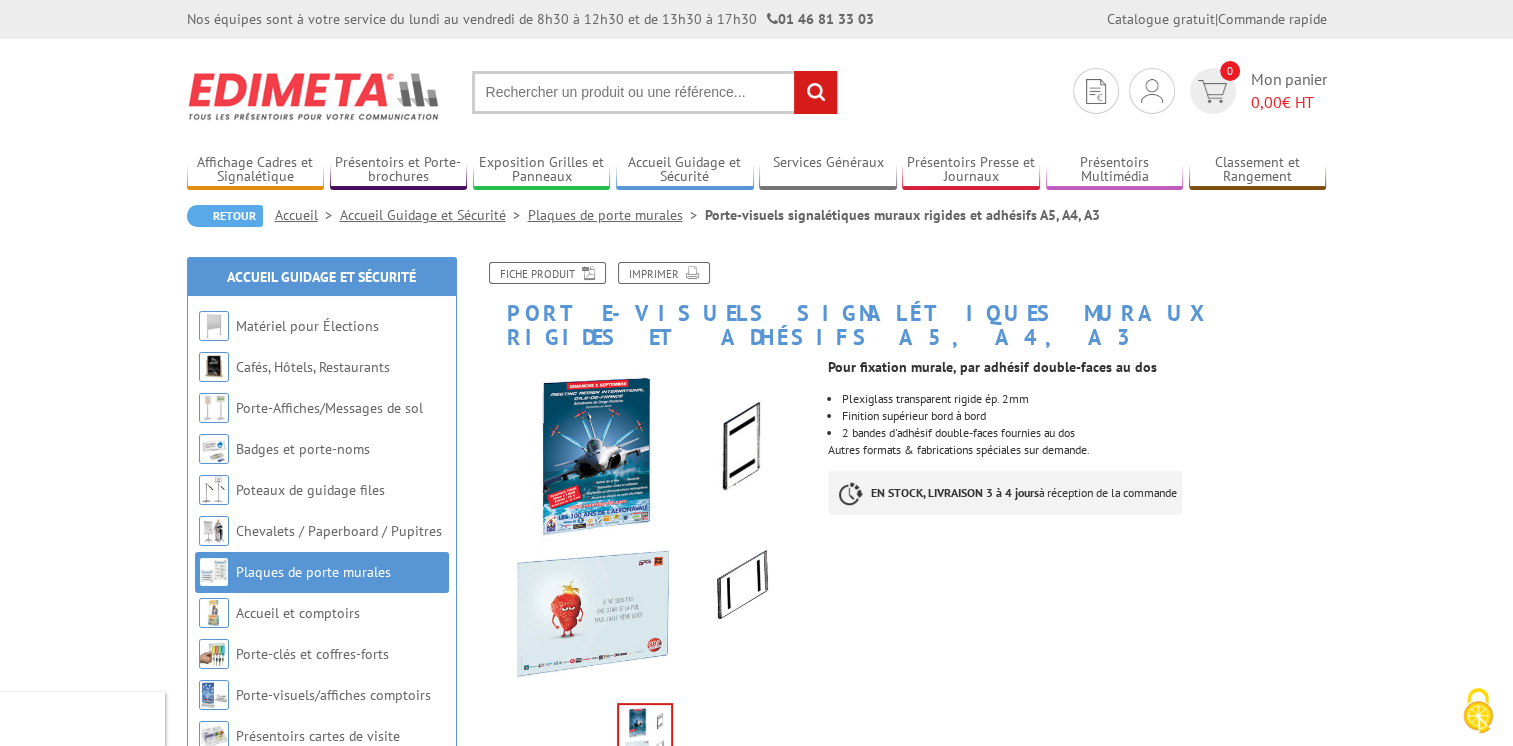 scroll, scrollTop: 0, scrollLeft: 0, axis: both 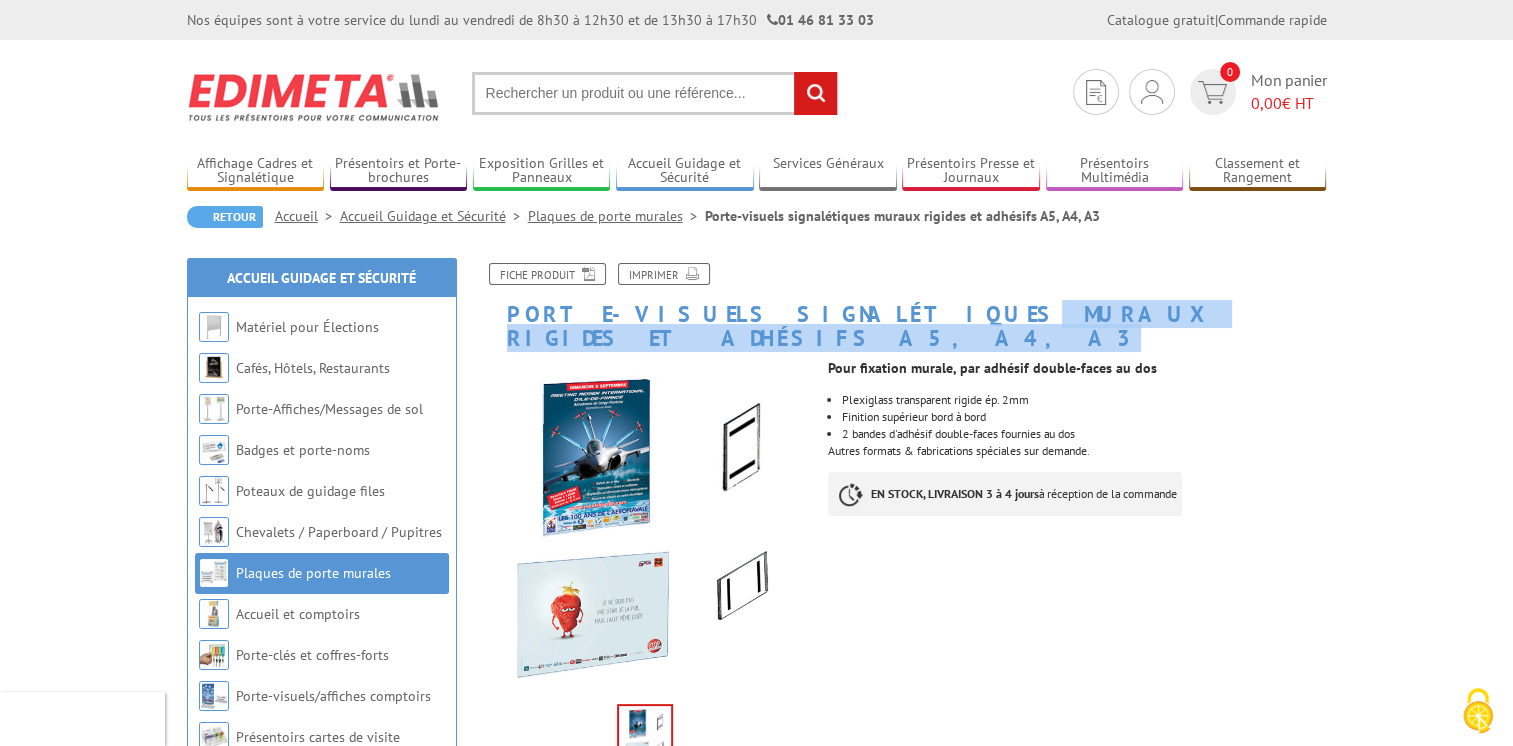 drag, startPoint x: 1219, startPoint y: 310, endPoint x: 811, endPoint y: 332, distance: 408.5927 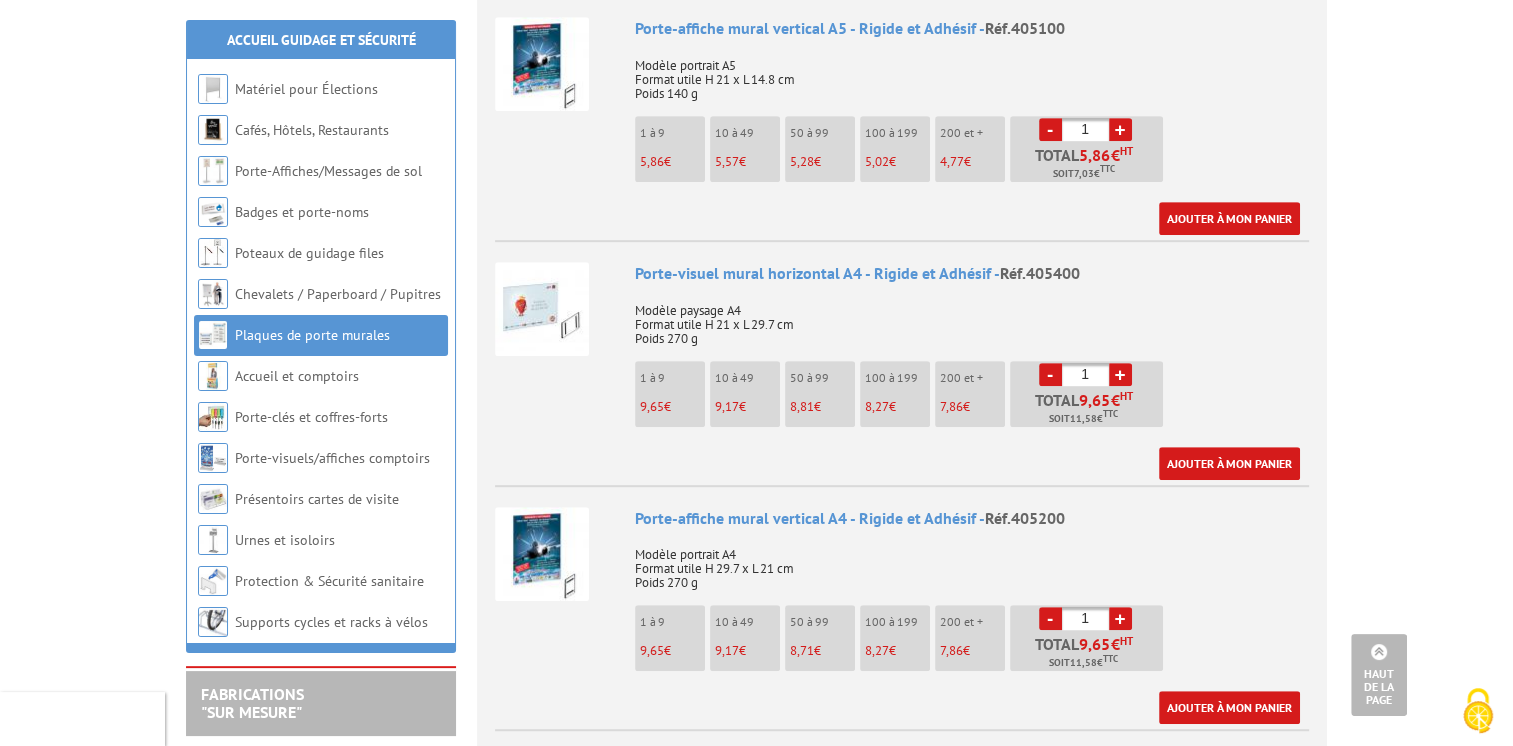scroll, scrollTop: 1100, scrollLeft: 0, axis: vertical 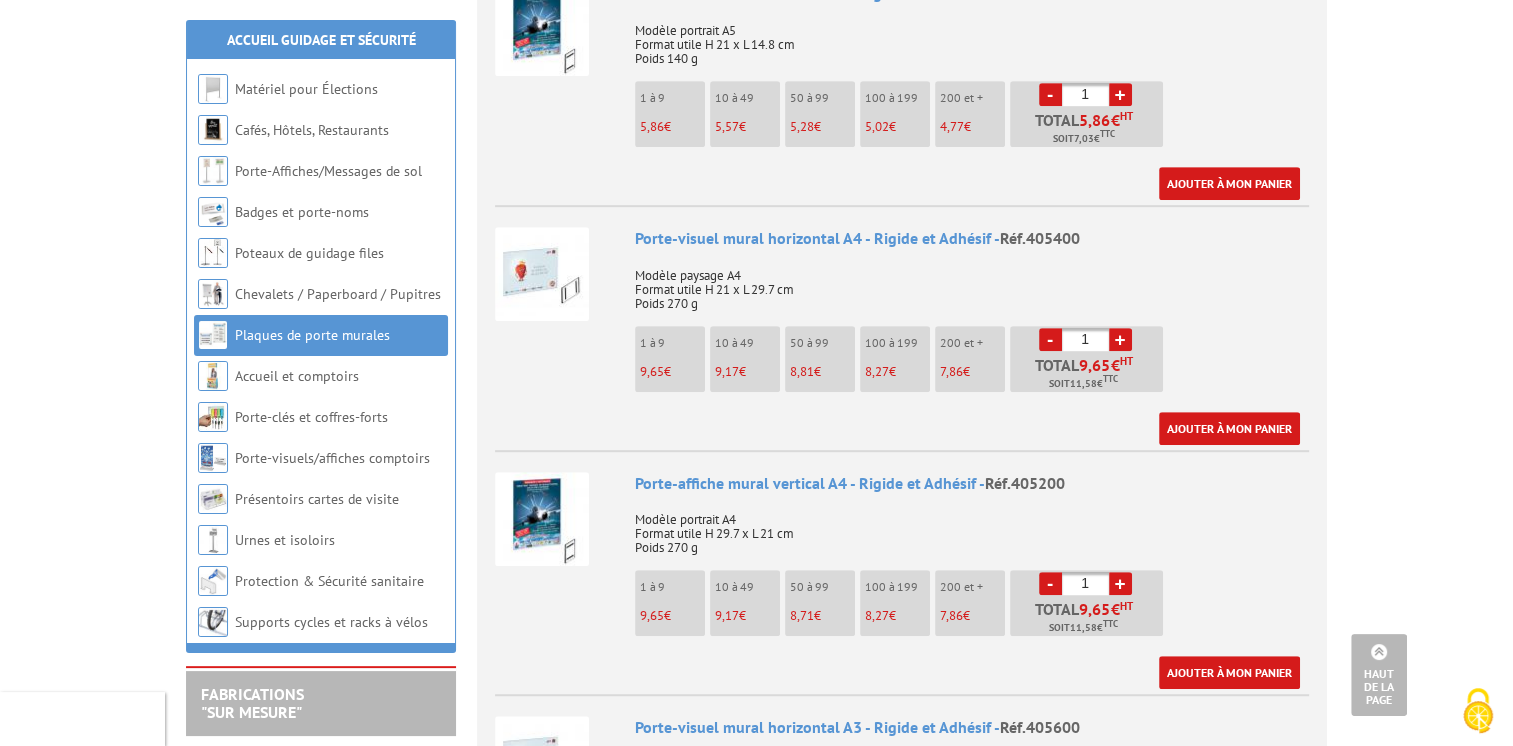 click on "Modèle portrait A4 Format utile H 29.7 x L 21 cm Poids 270 g" at bounding box center (972, 527) 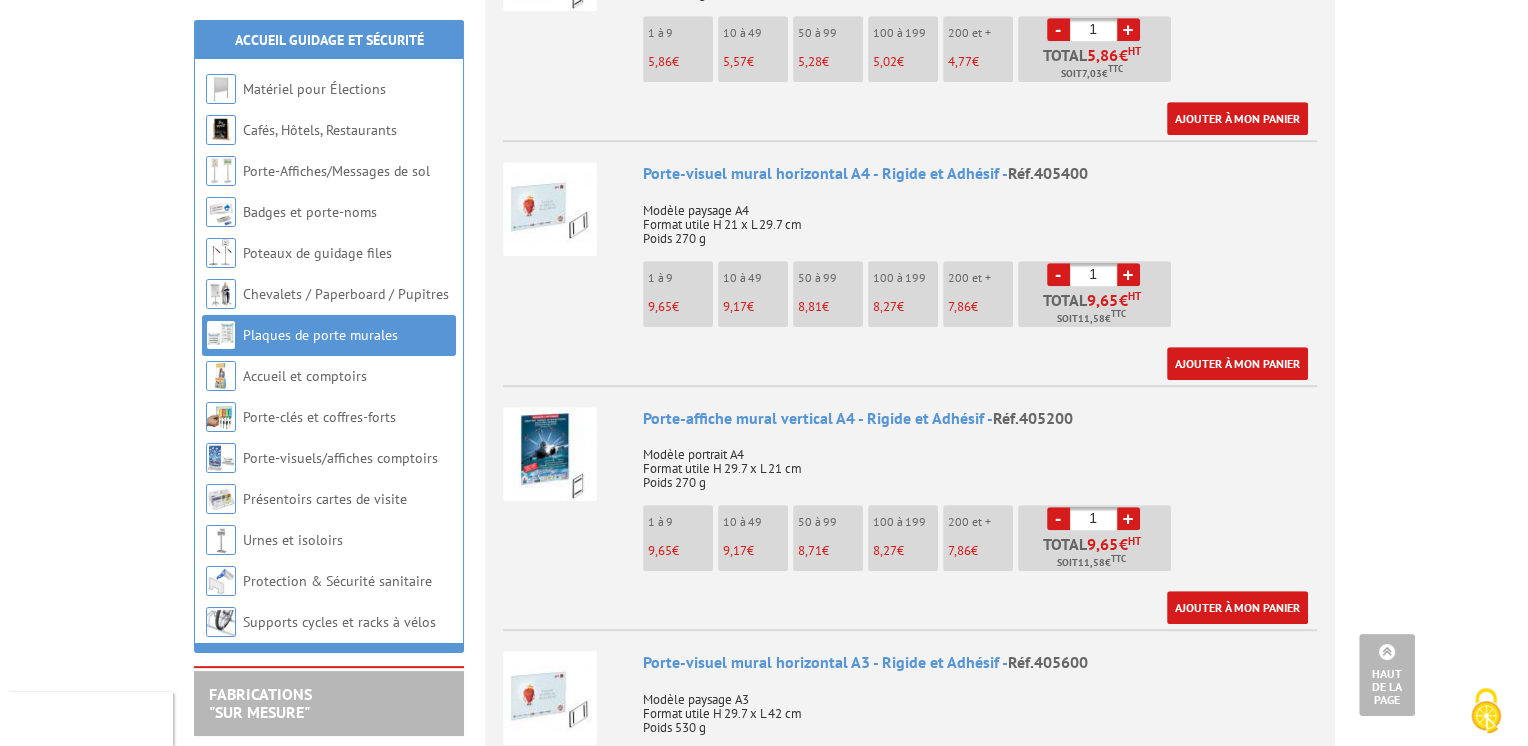 scroll, scrollTop: 1200, scrollLeft: 0, axis: vertical 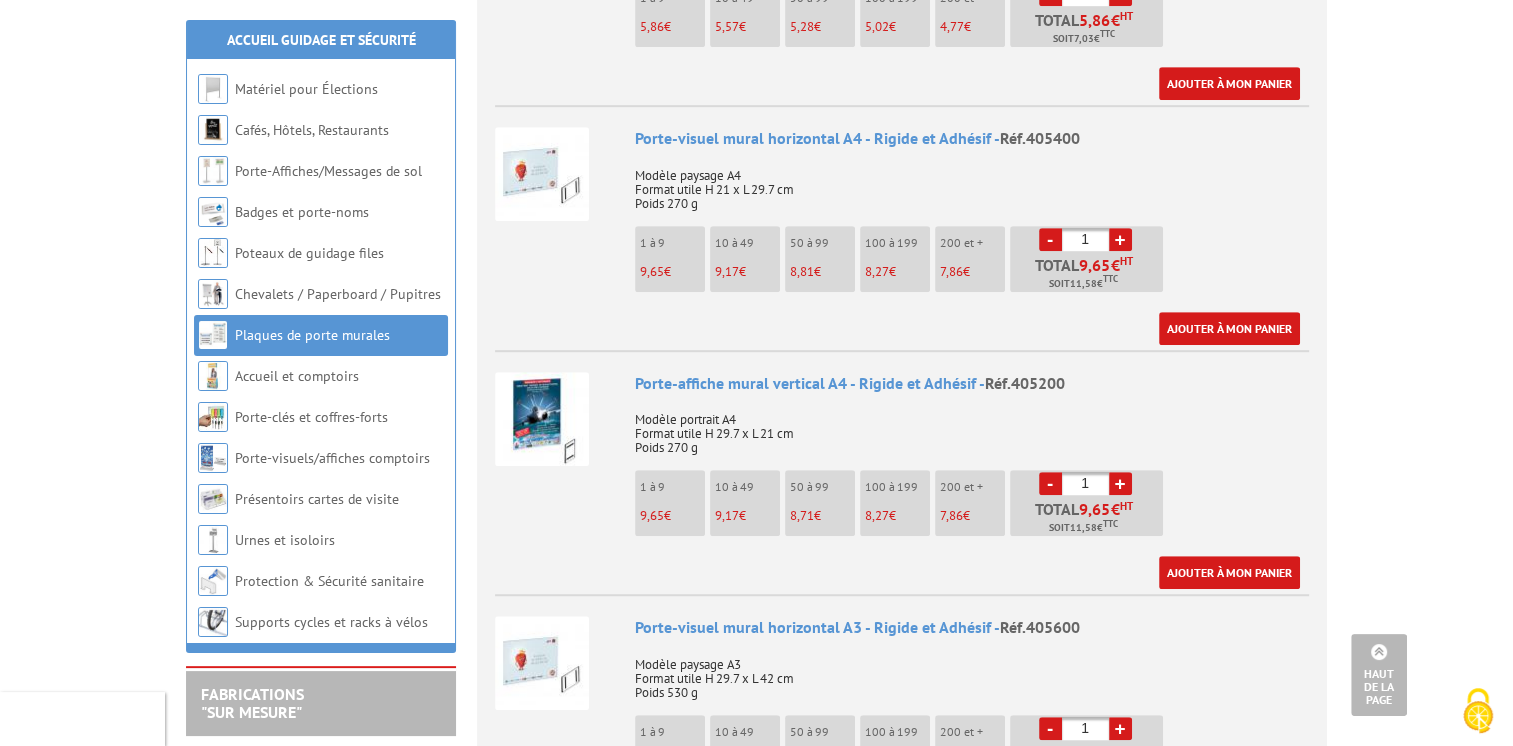 click on "Modèle portrait A4 Format utile H 29.7 x L 21 cm Poids 270 g" at bounding box center (972, 427) 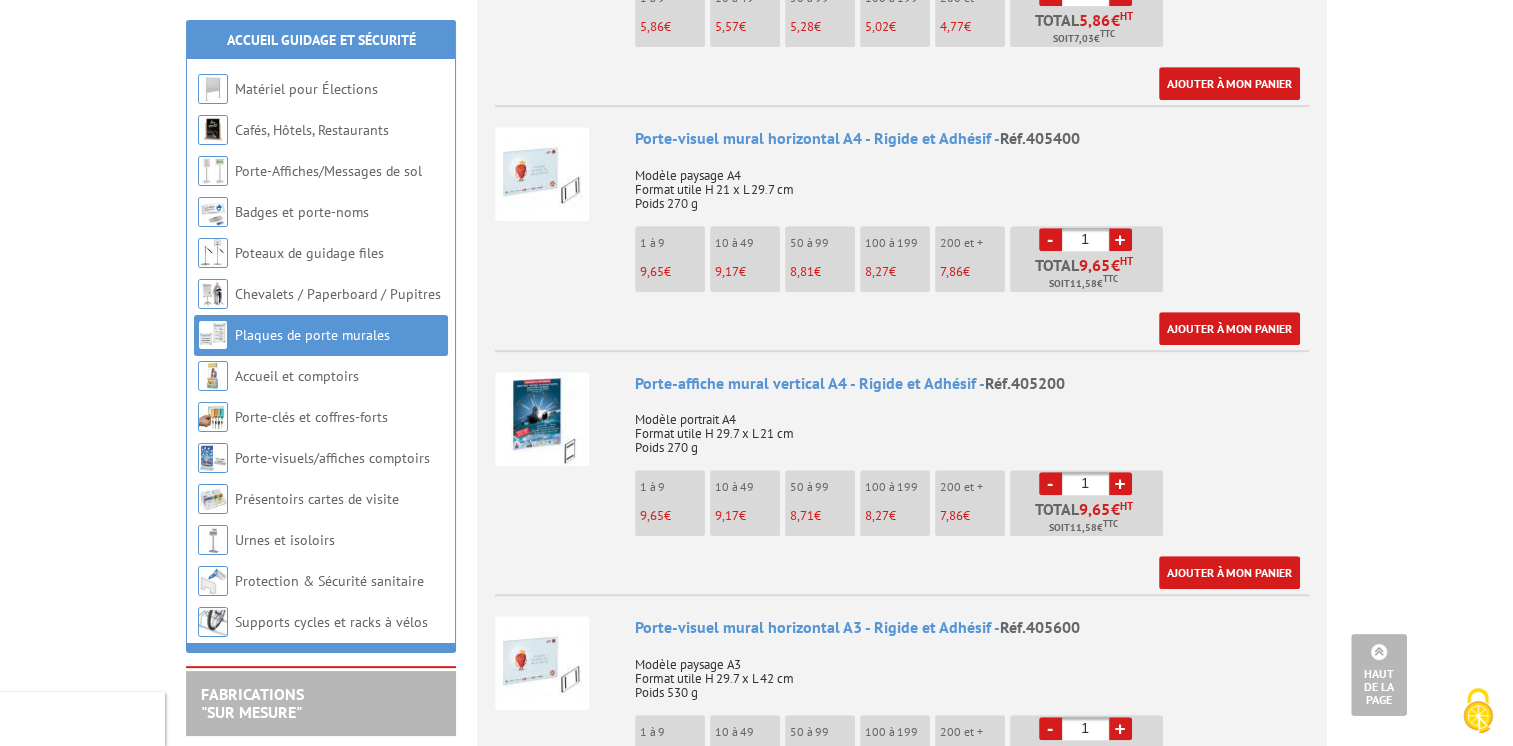 click on "9,65" at bounding box center [652, 515] 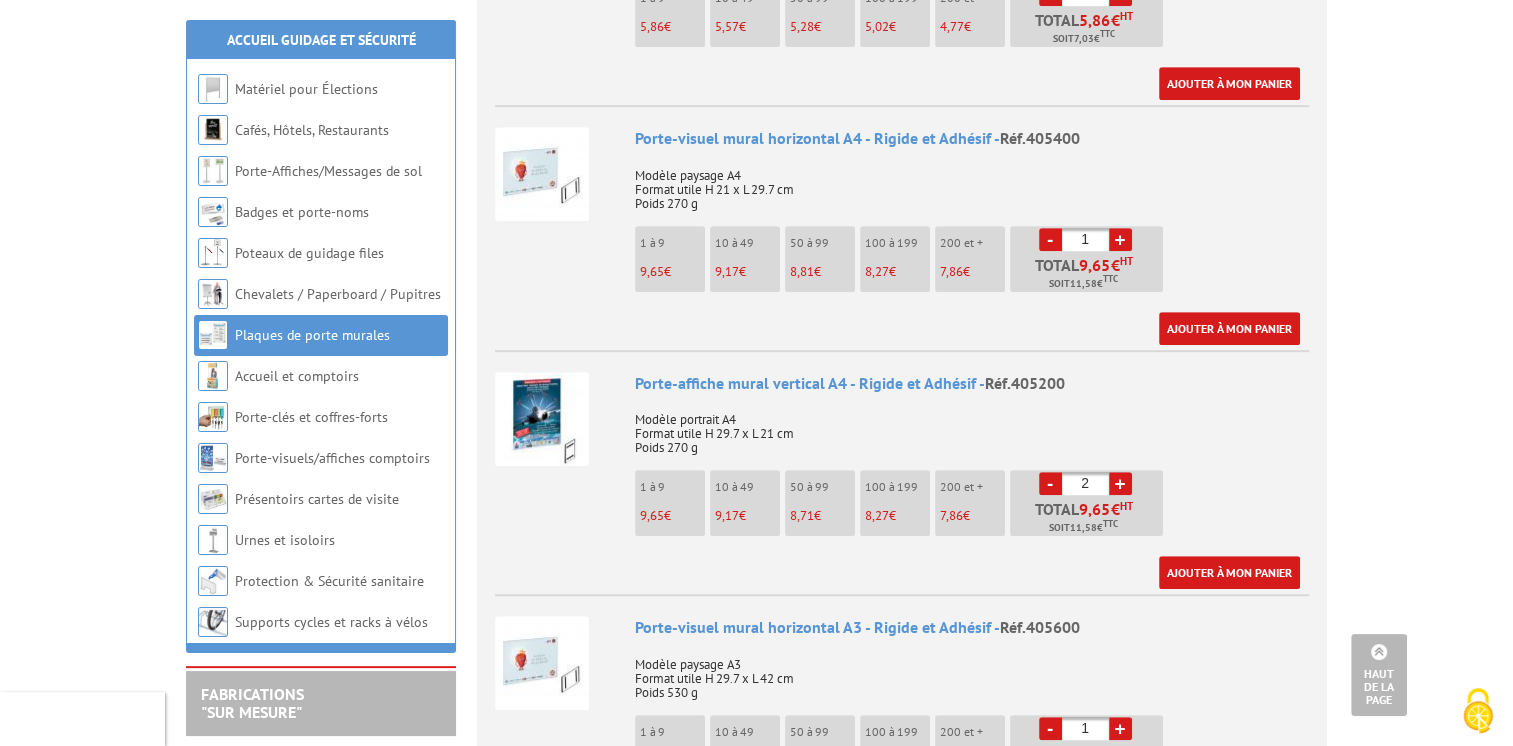 click on "+" at bounding box center [1120, 483] 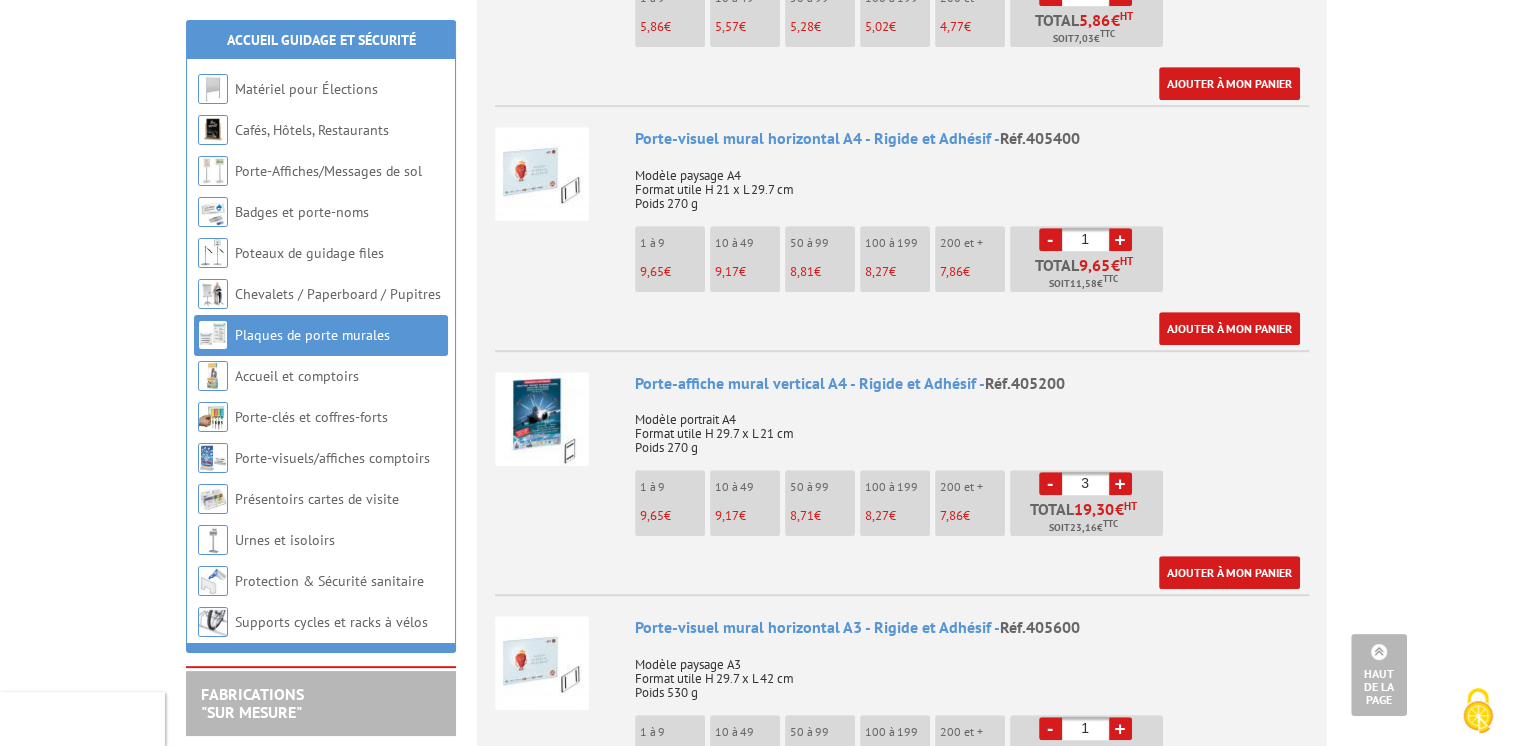 click on "+" at bounding box center [1120, 483] 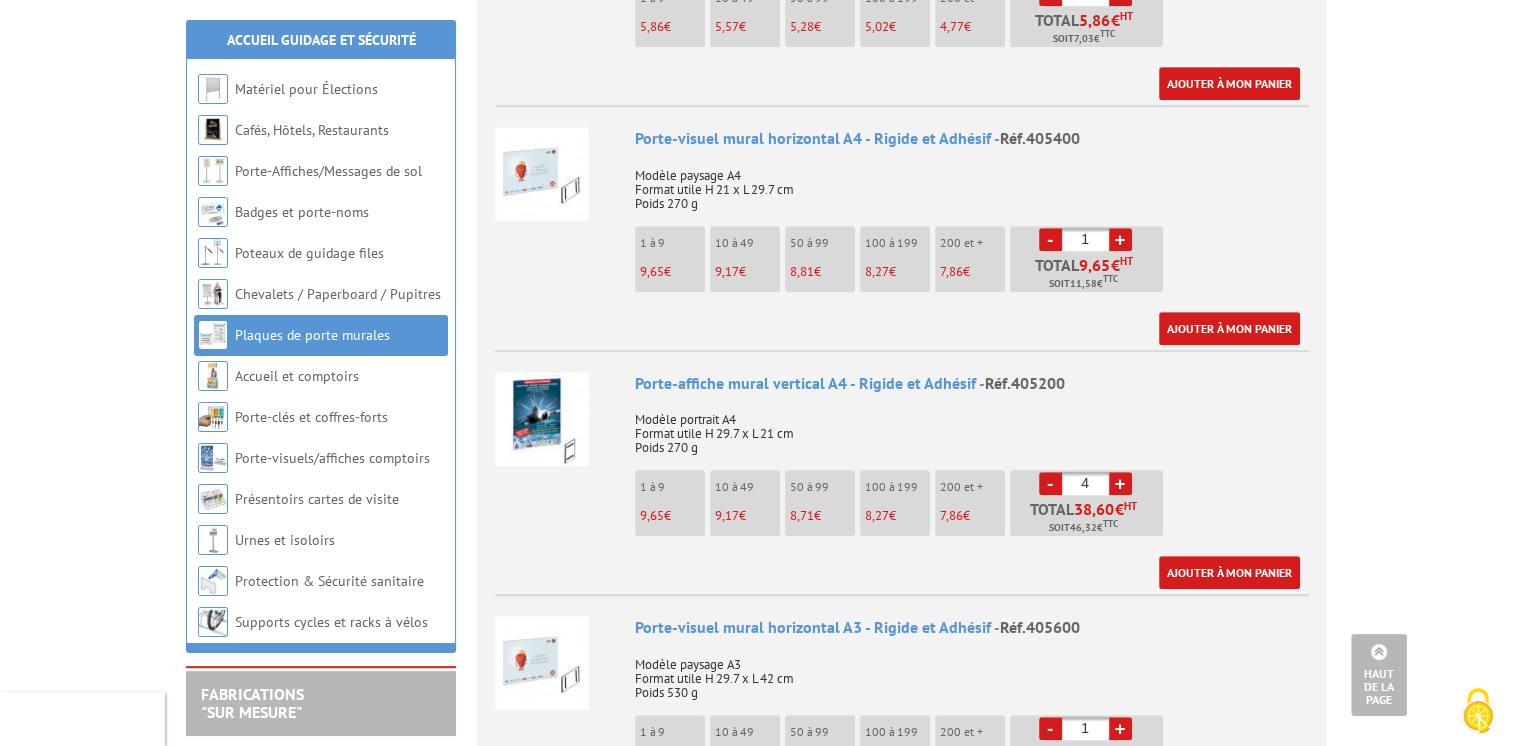 click on "+" at bounding box center [1120, 483] 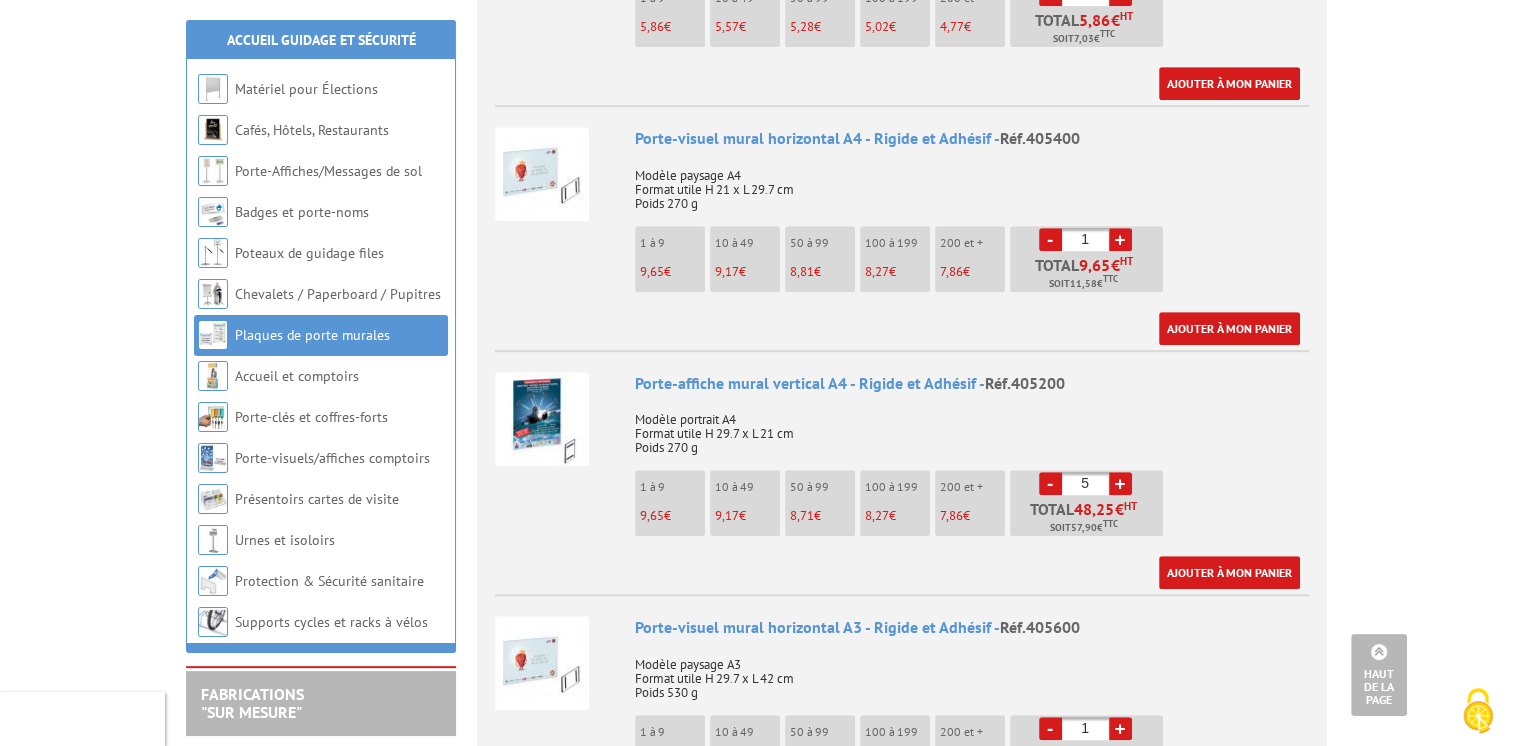 click on "+" at bounding box center [1120, 483] 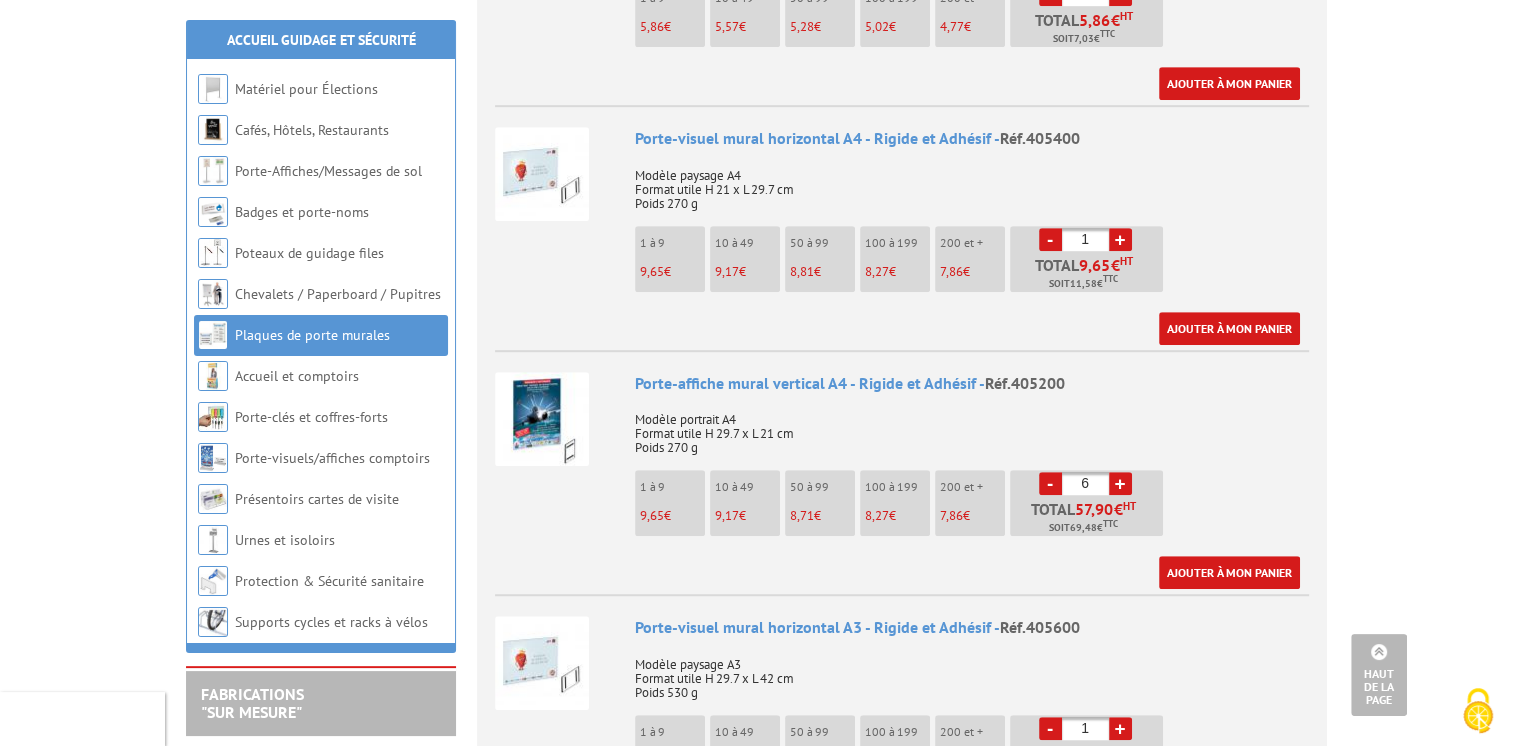 click on "+" at bounding box center [1120, 483] 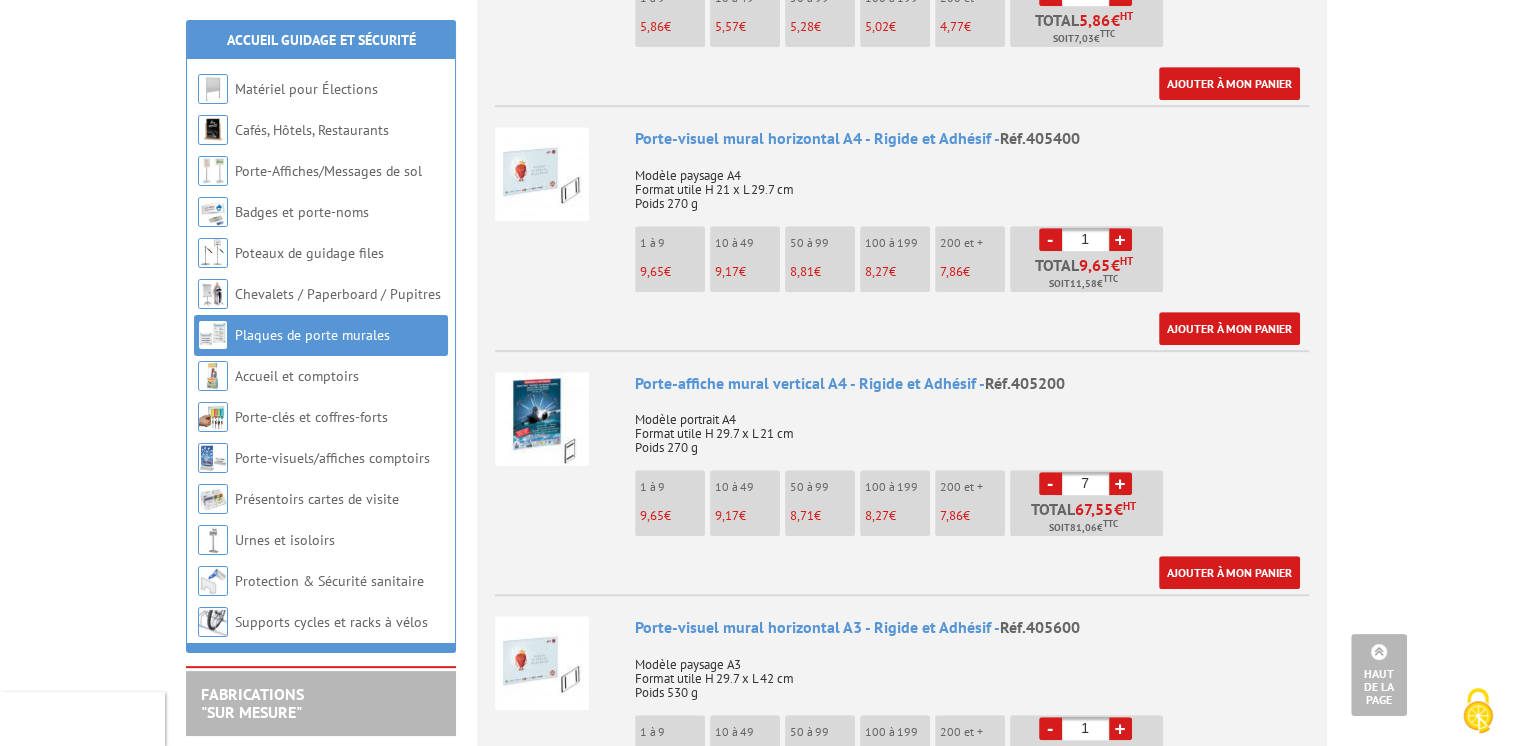 click on "+" at bounding box center (1120, 483) 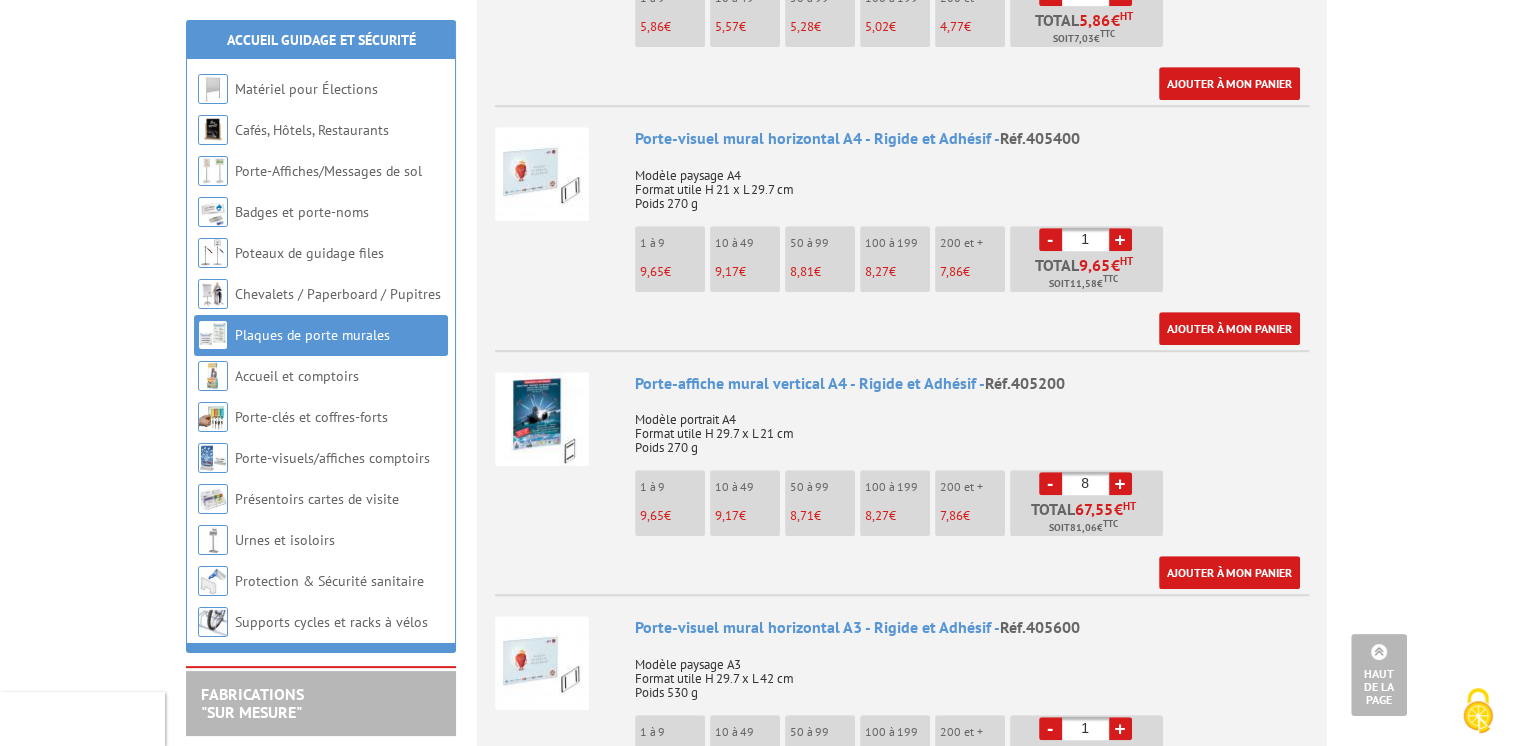 click on "+" at bounding box center (1120, 483) 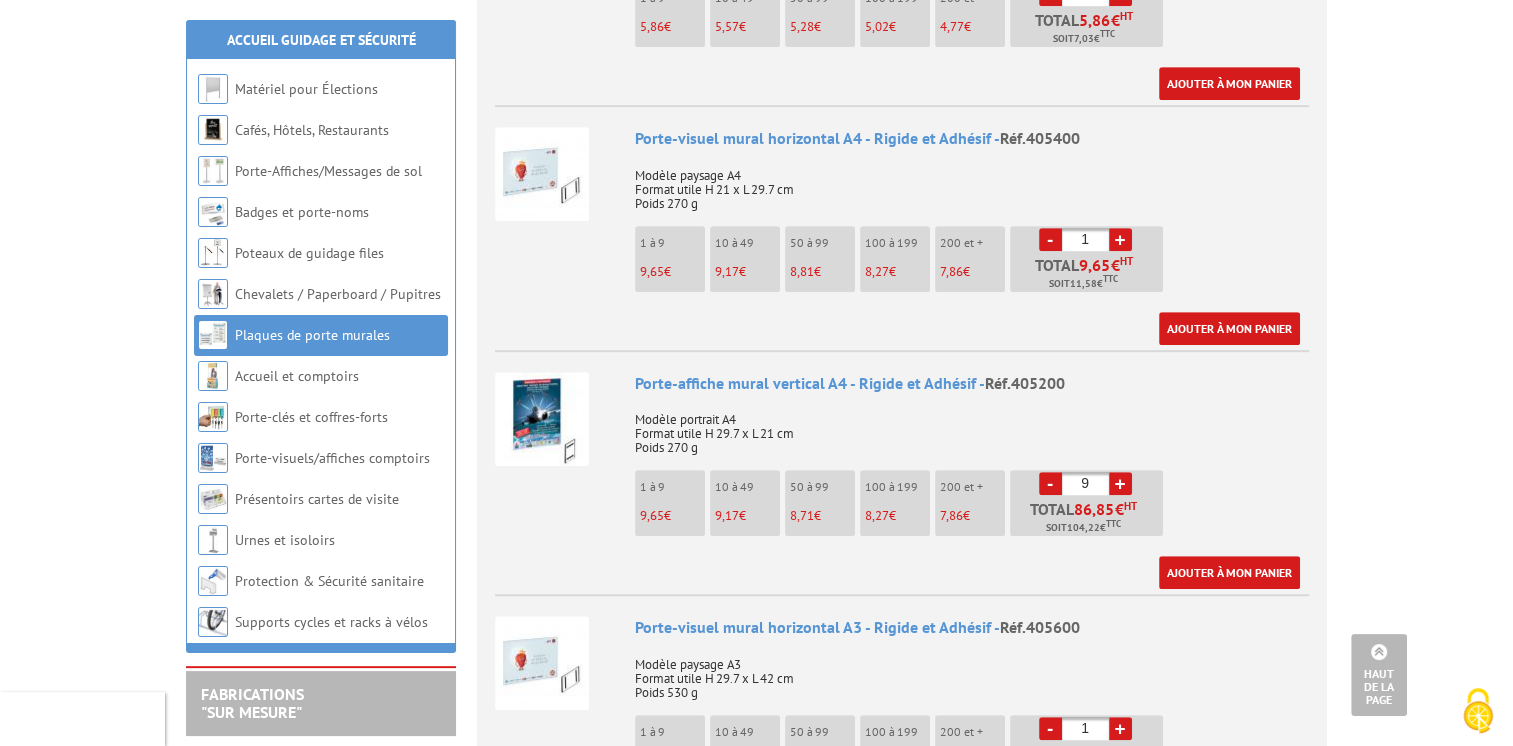 click on "+" at bounding box center (1120, 483) 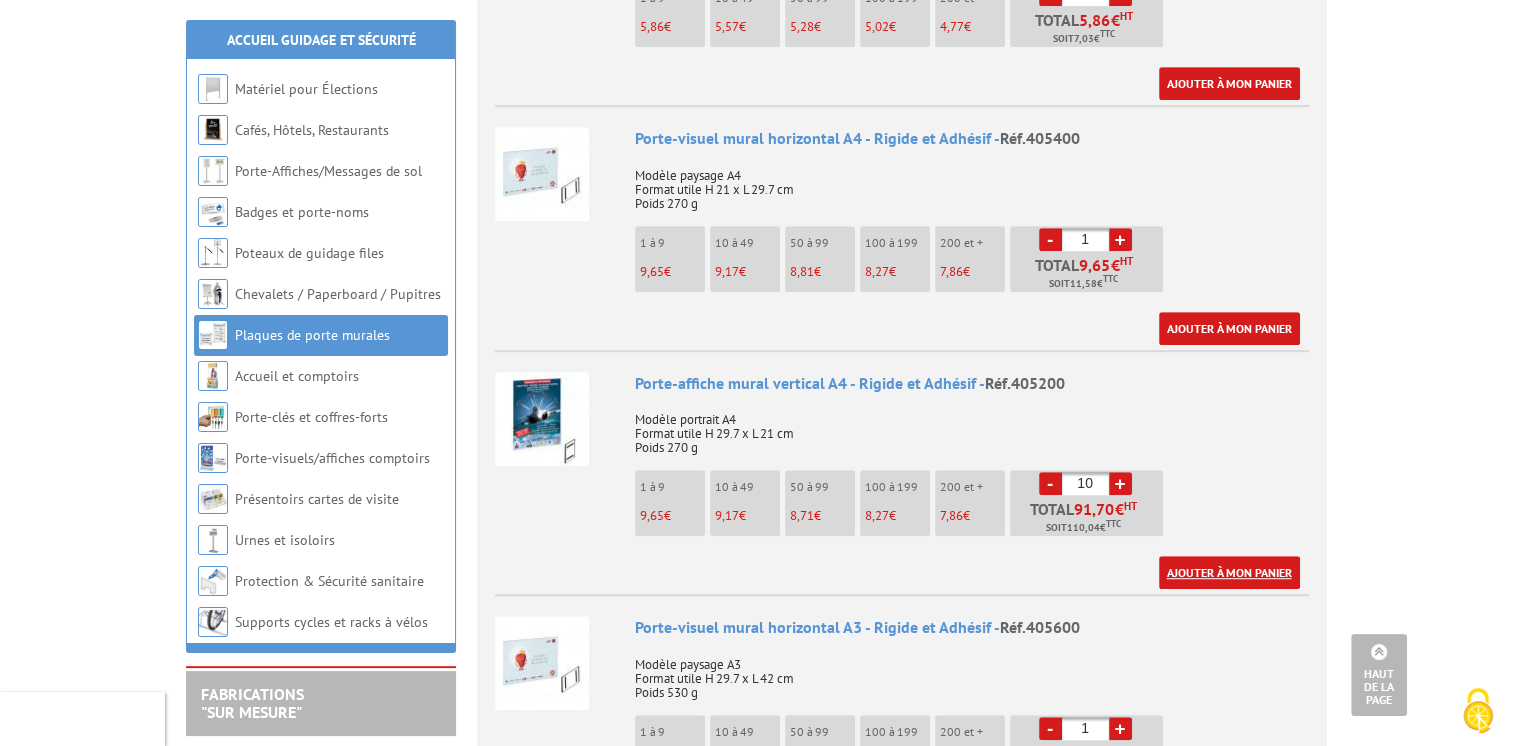 click on "Ajouter à mon panier" at bounding box center [1229, 572] 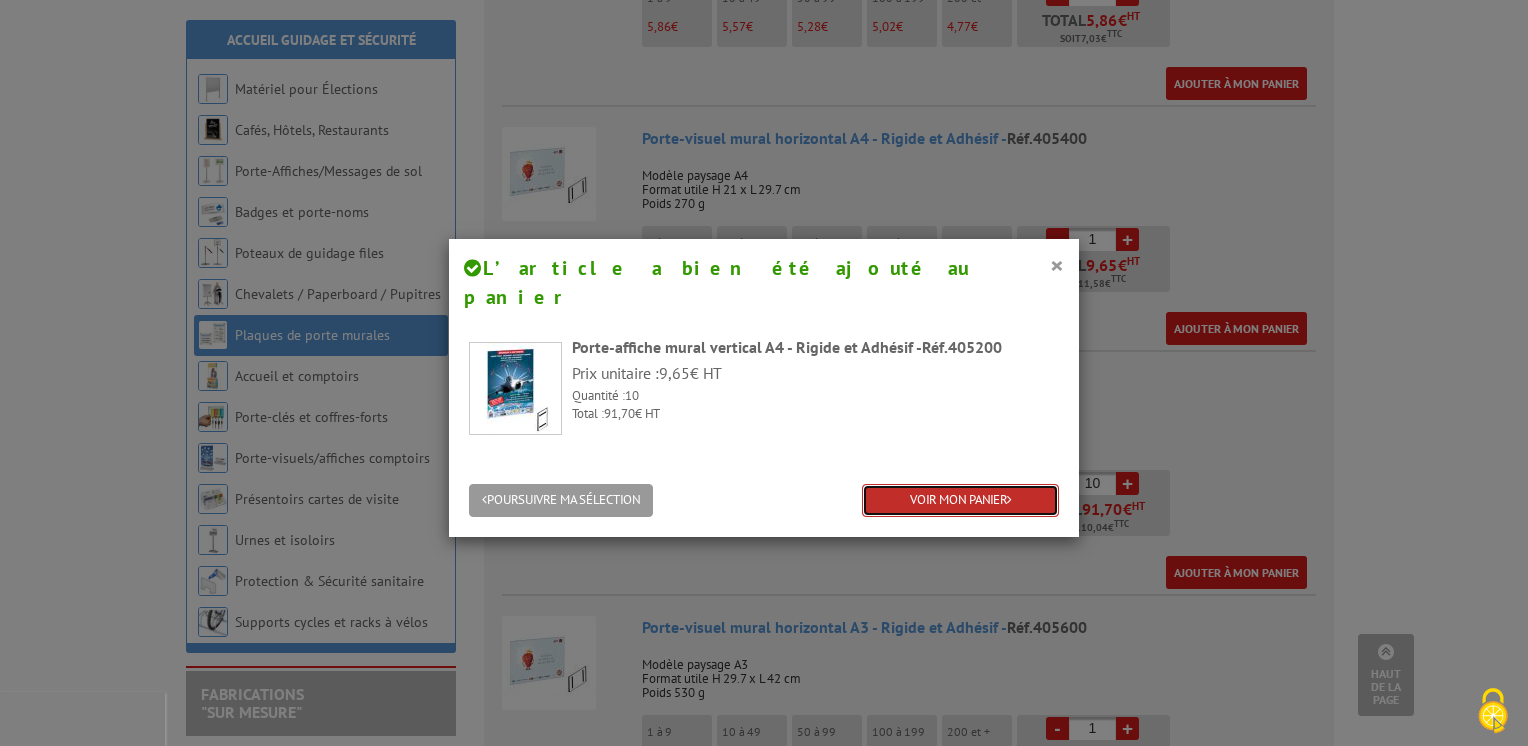 click on "VOIR MON PANIER" at bounding box center [960, 500] 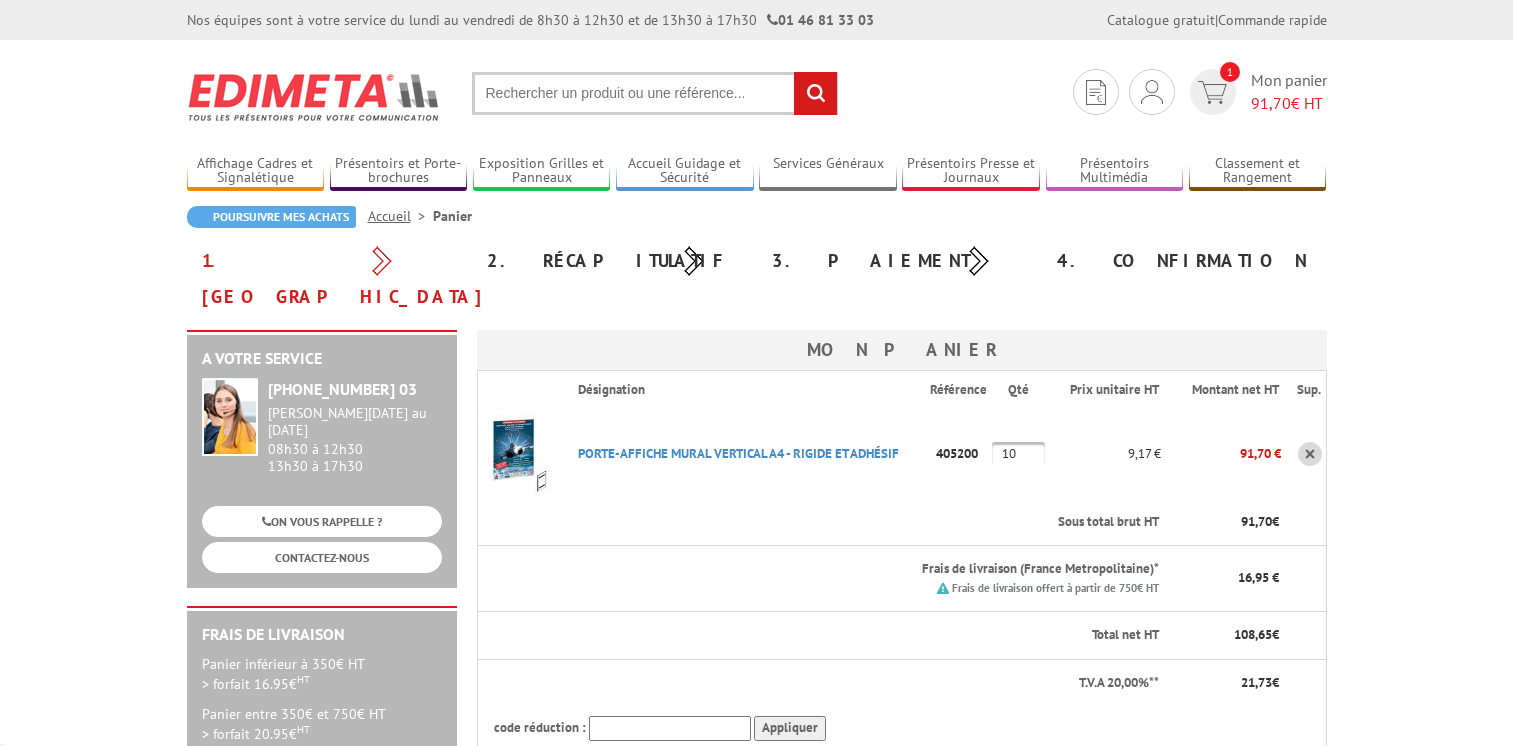 scroll, scrollTop: 0, scrollLeft: 0, axis: both 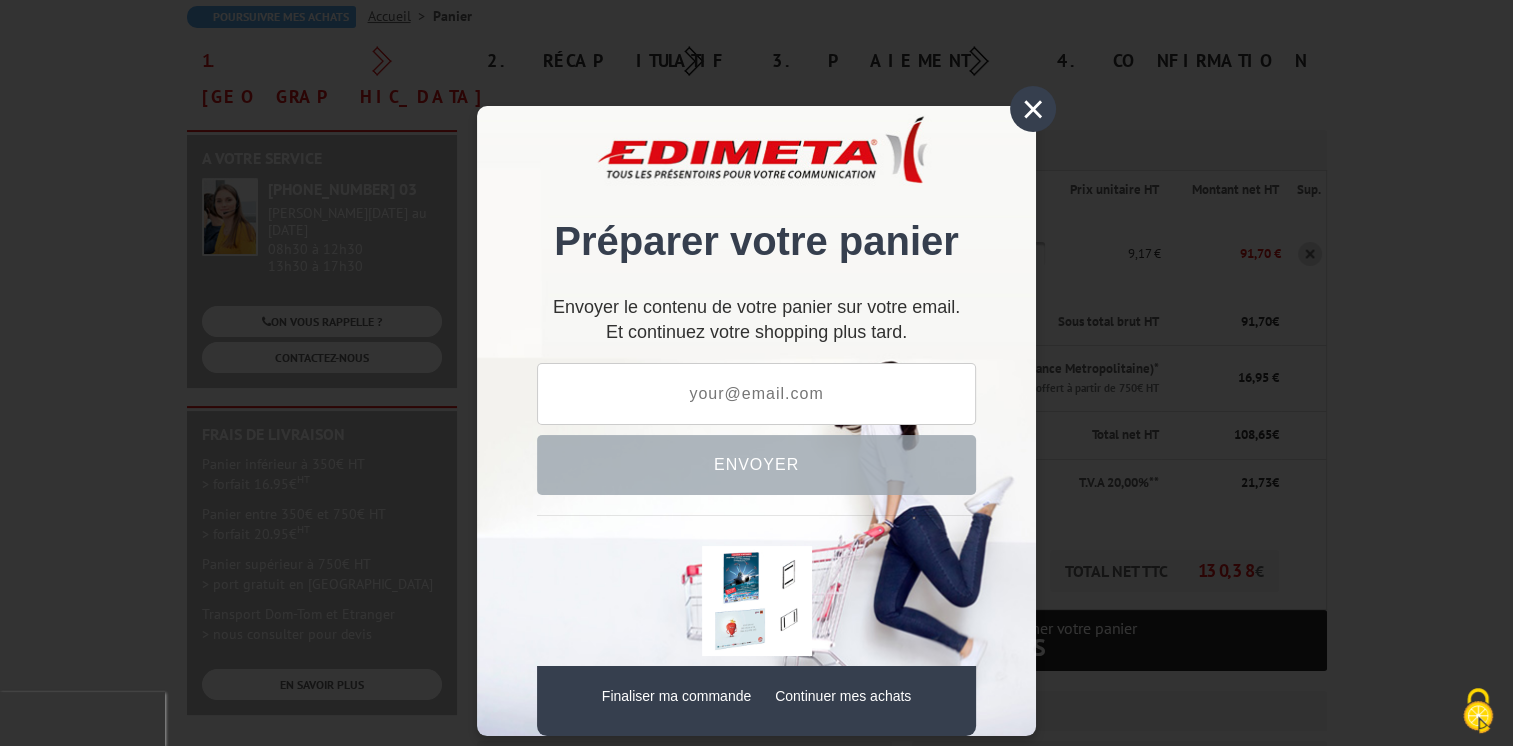 click on "×" at bounding box center [1033, 109] 